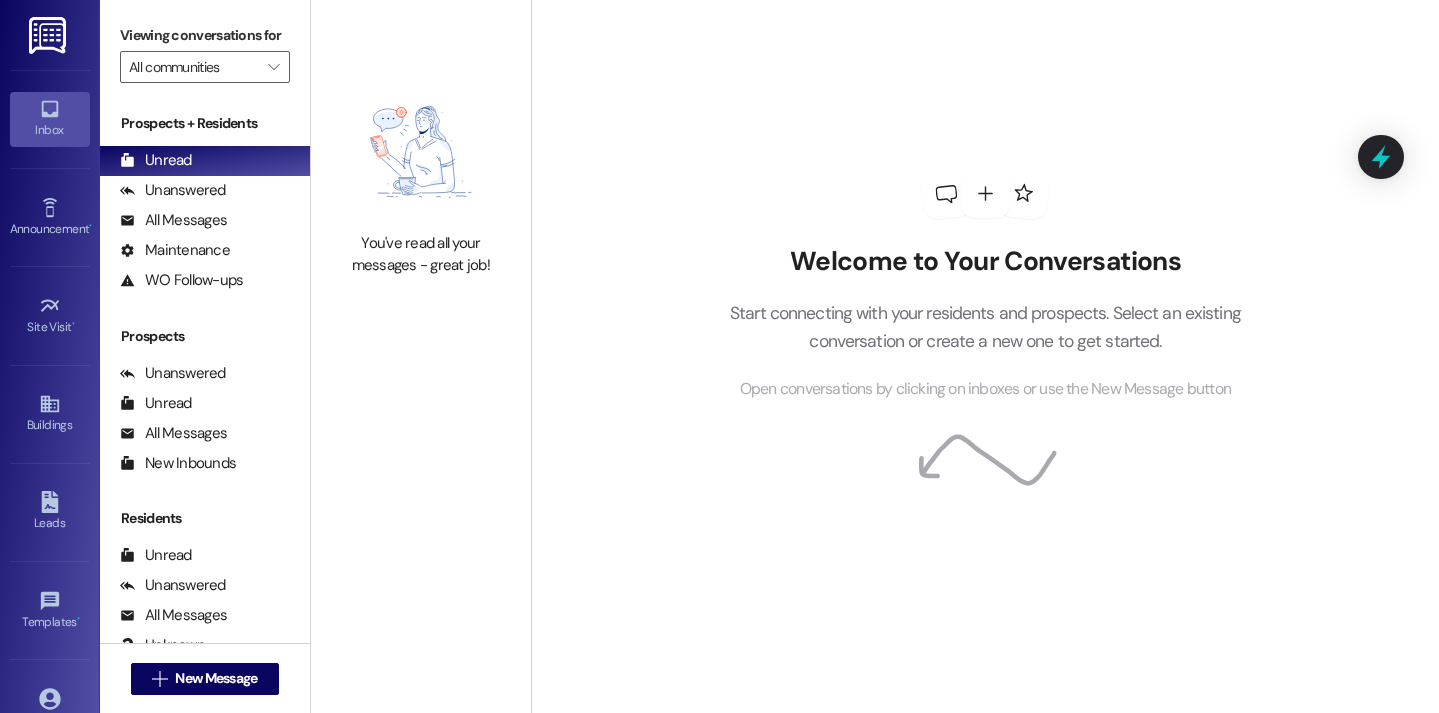 scroll, scrollTop: 0, scrollLeft: 0, axis: both 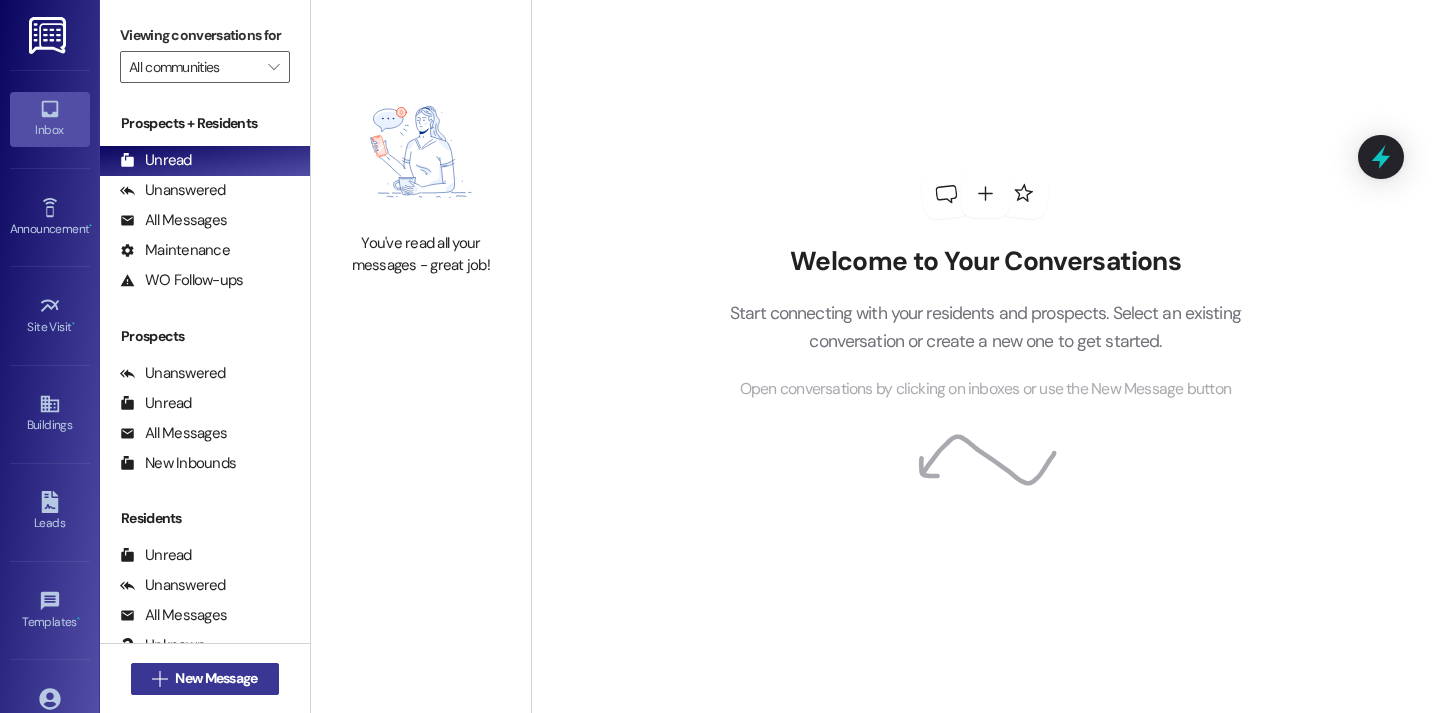 click on "New Message" at bounding box center (216, 678) 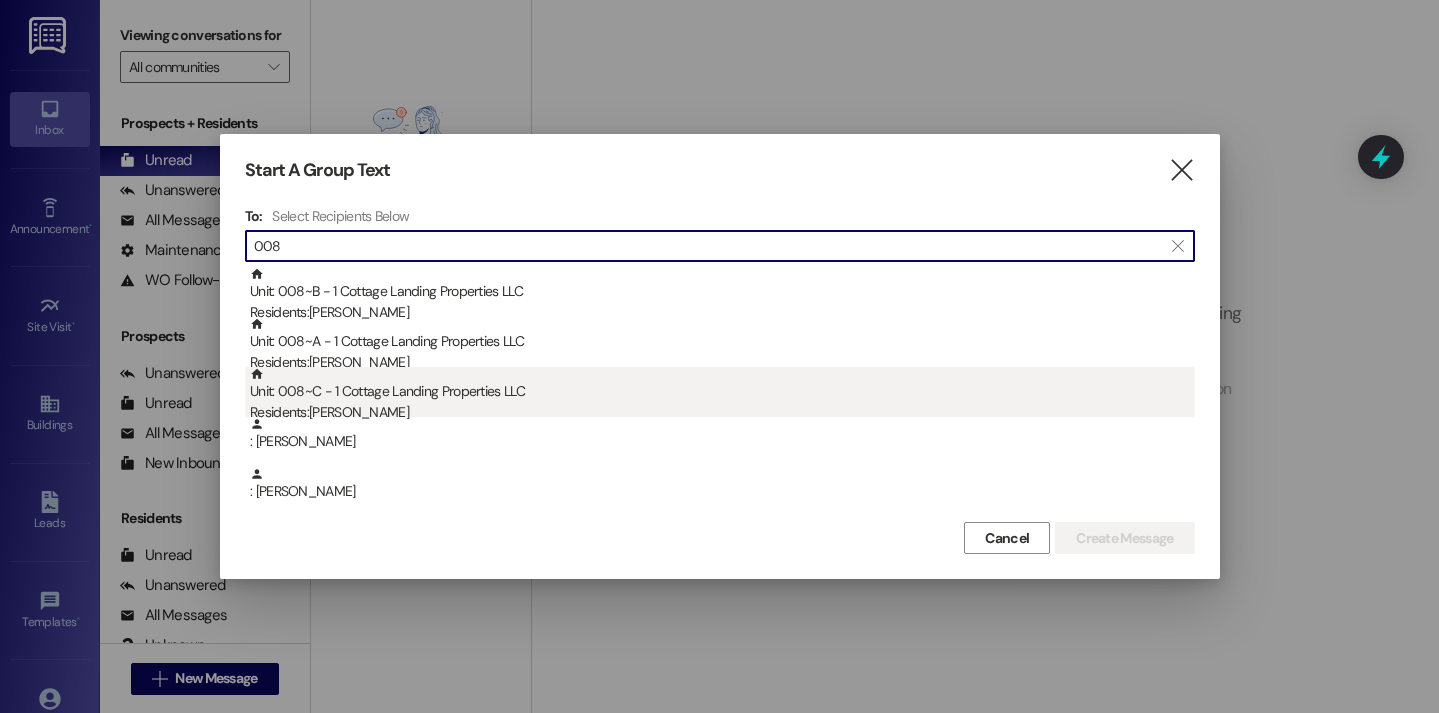 type on "008" 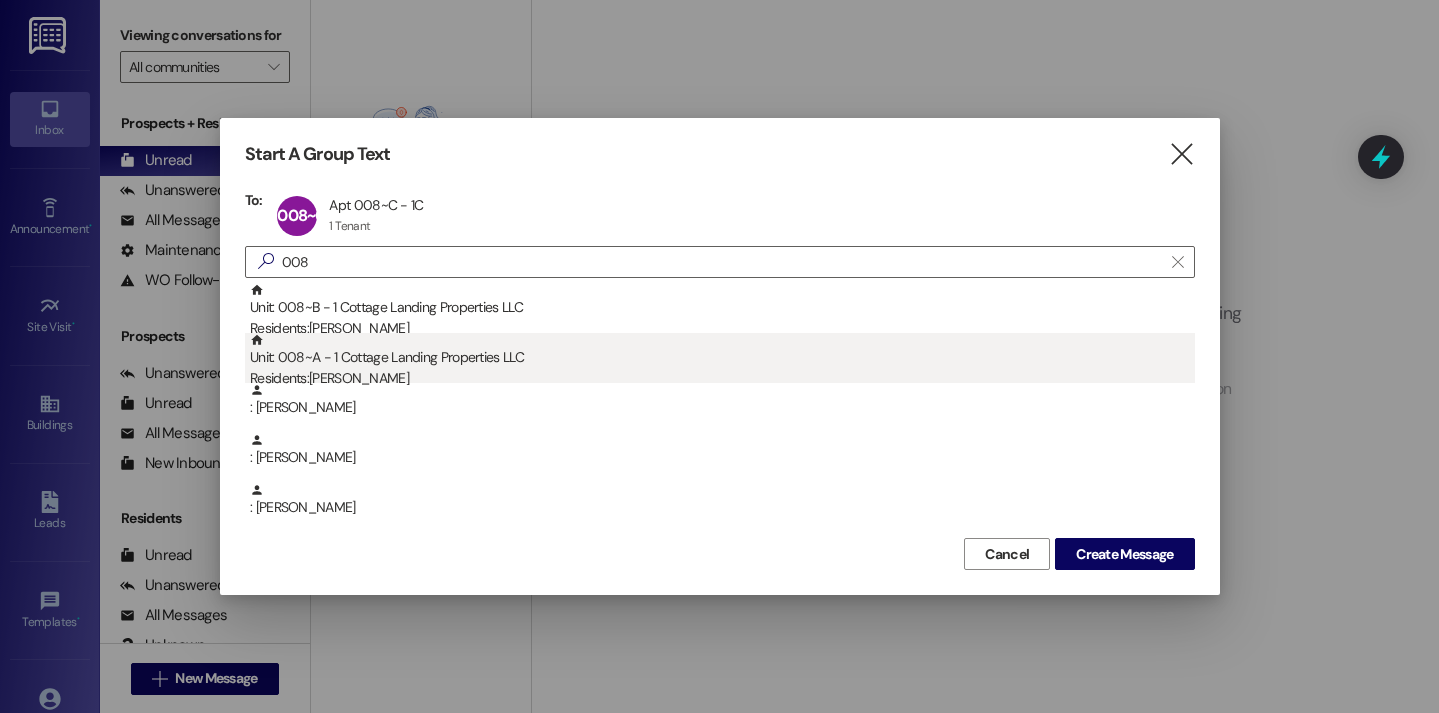 click on "Unit: 008~A - 1 Cottage Landing Properties LLC Residents:  Colin Kratzer" at bounding box center (722, 361) 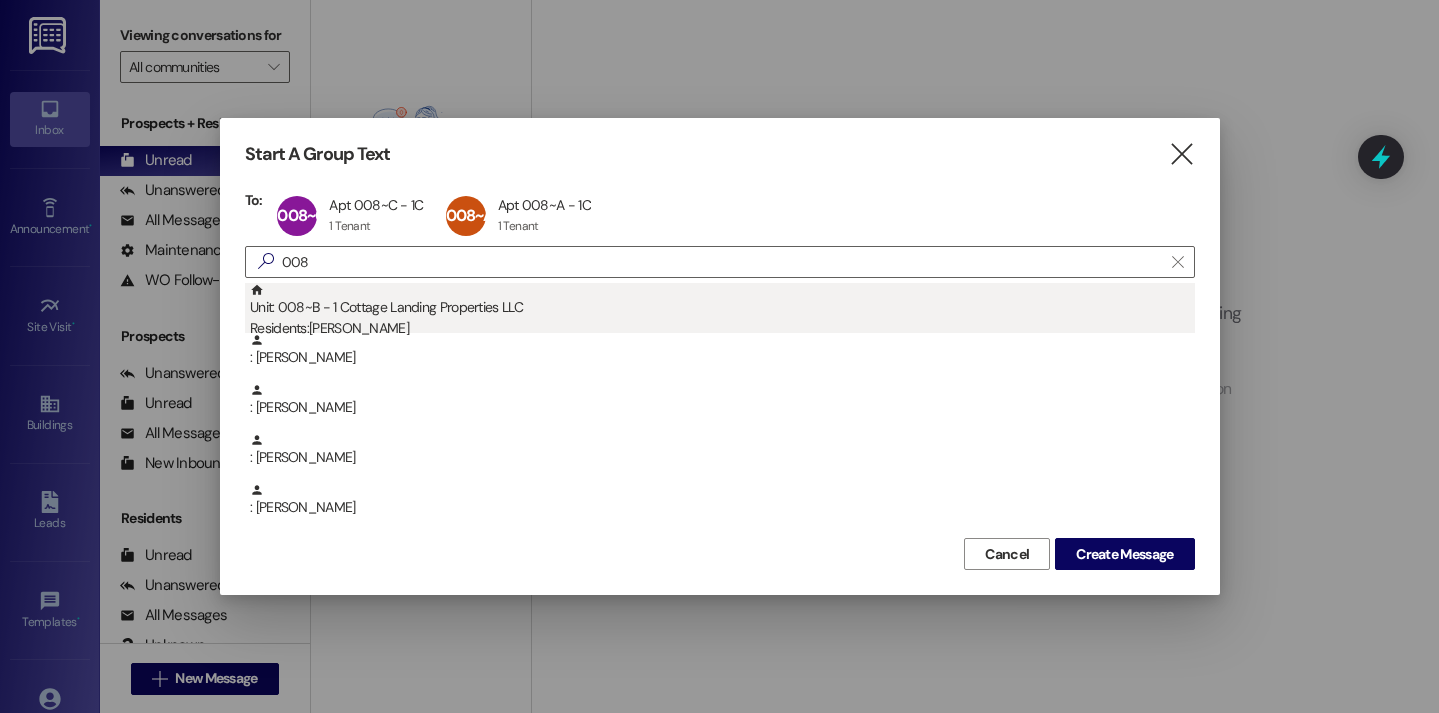 click on "Residents:  Thaddeus Bobo" at bounding box center (722, 328) 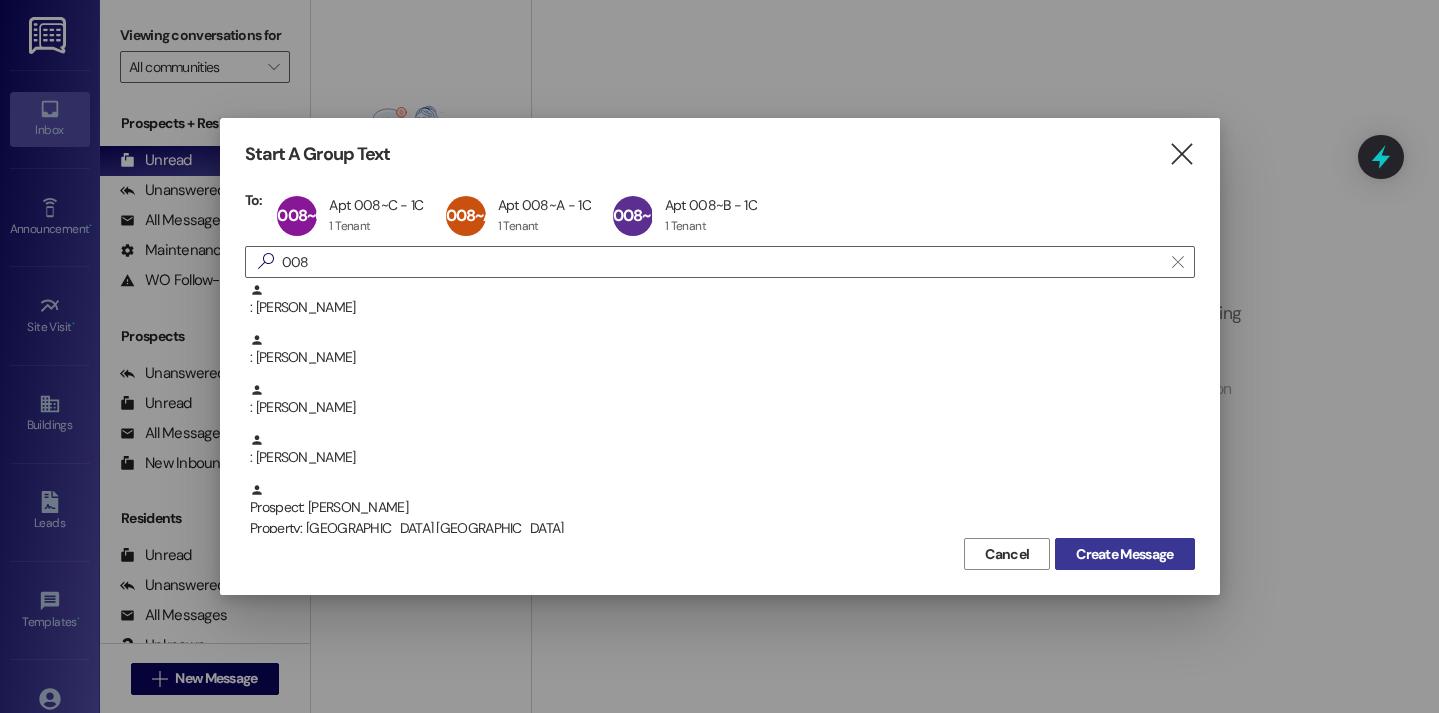 click on "Create Message" at bounding box center [1124, 554] 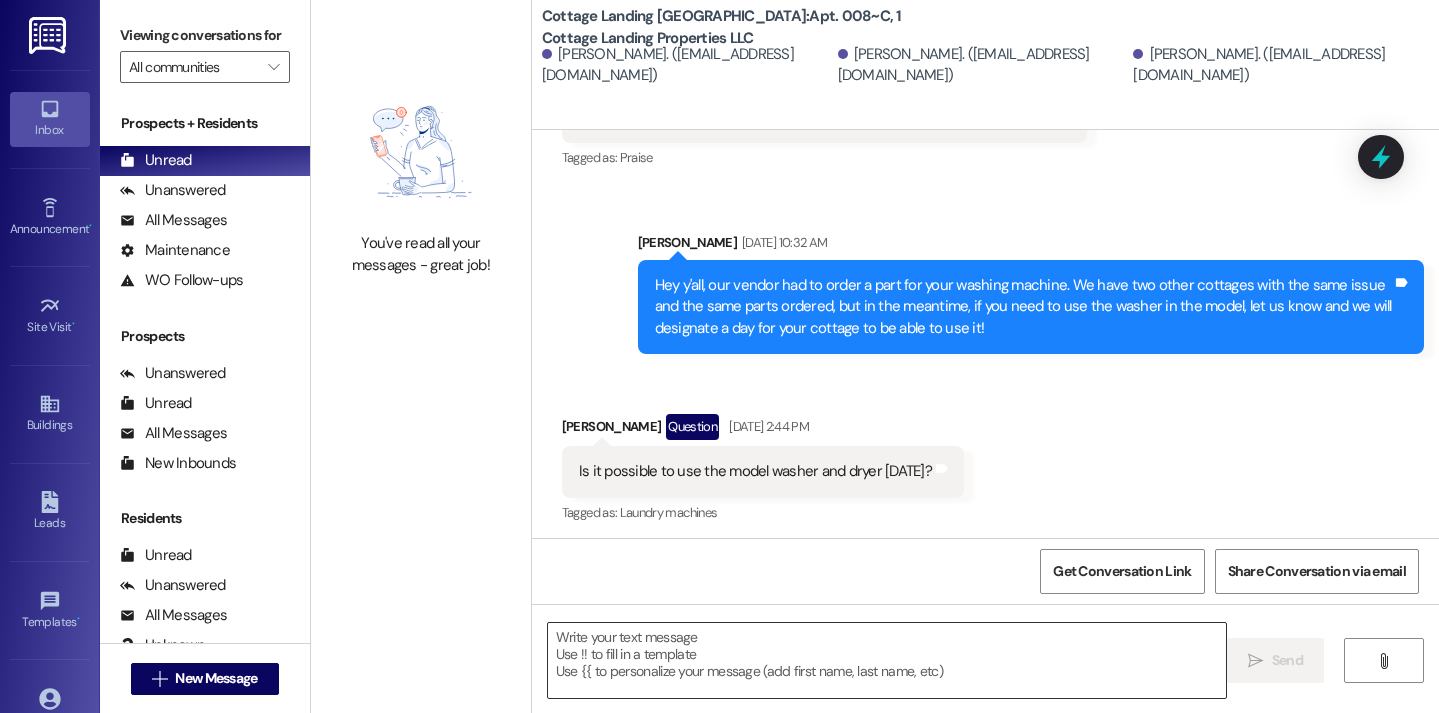 scroll, scrollTop: 761, scrollLeft: 0, axis: vertical 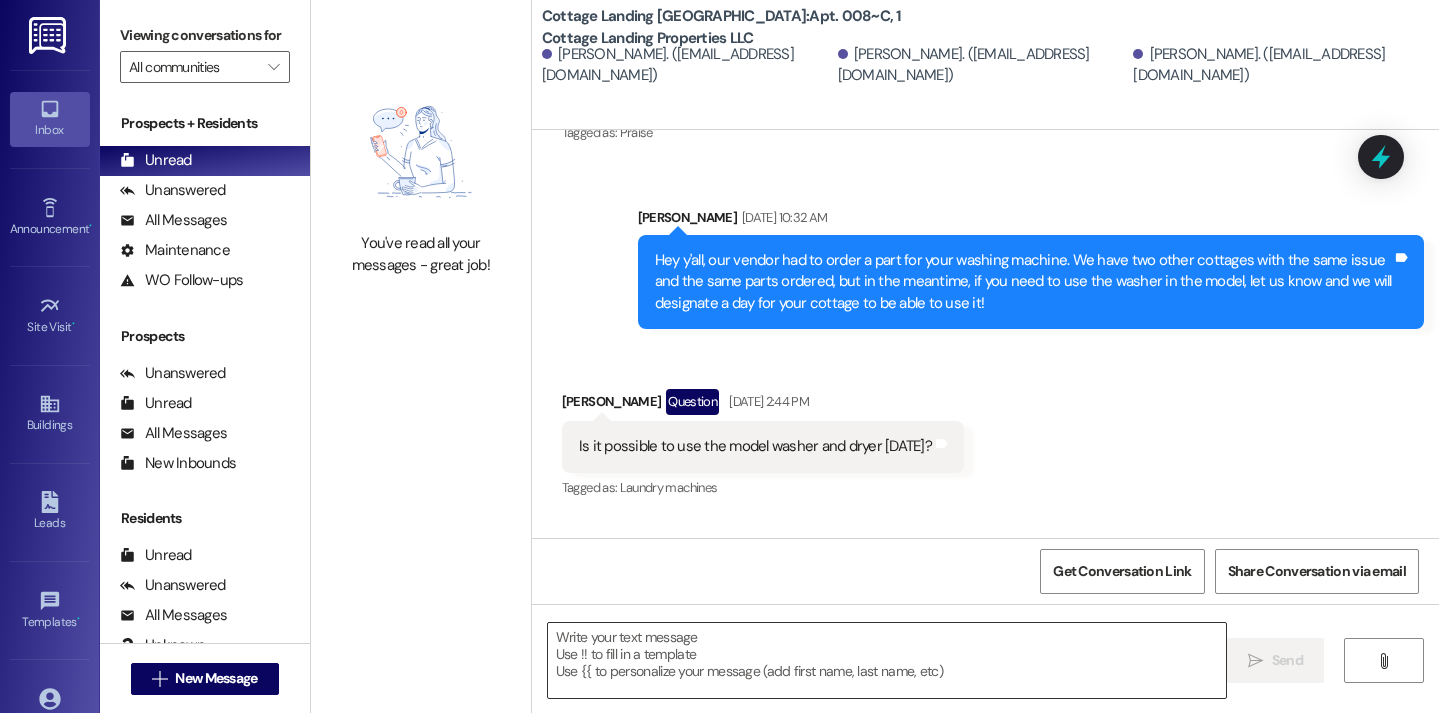 click at bounding box center [887, 660] 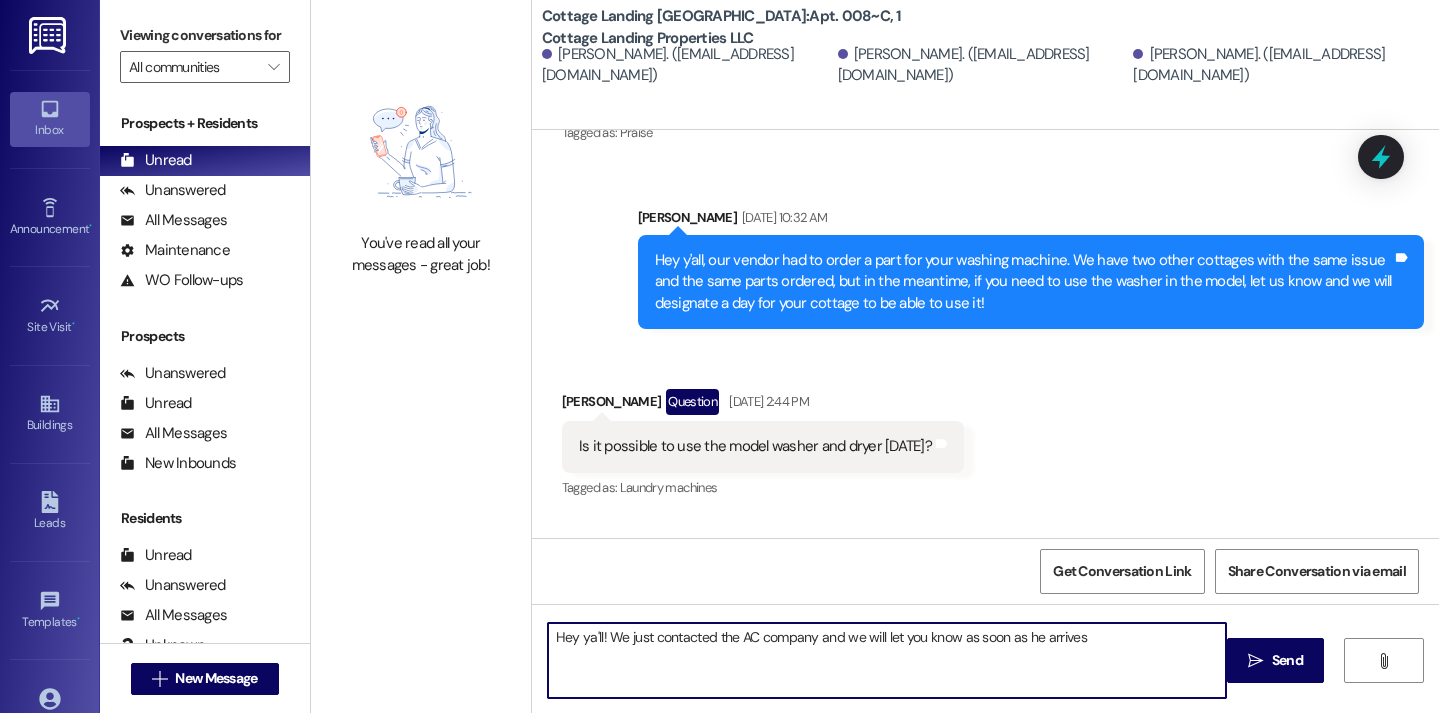 type on "Hey ya'll! We just contacted the AC company and we will let you know as soon as he arrives!" 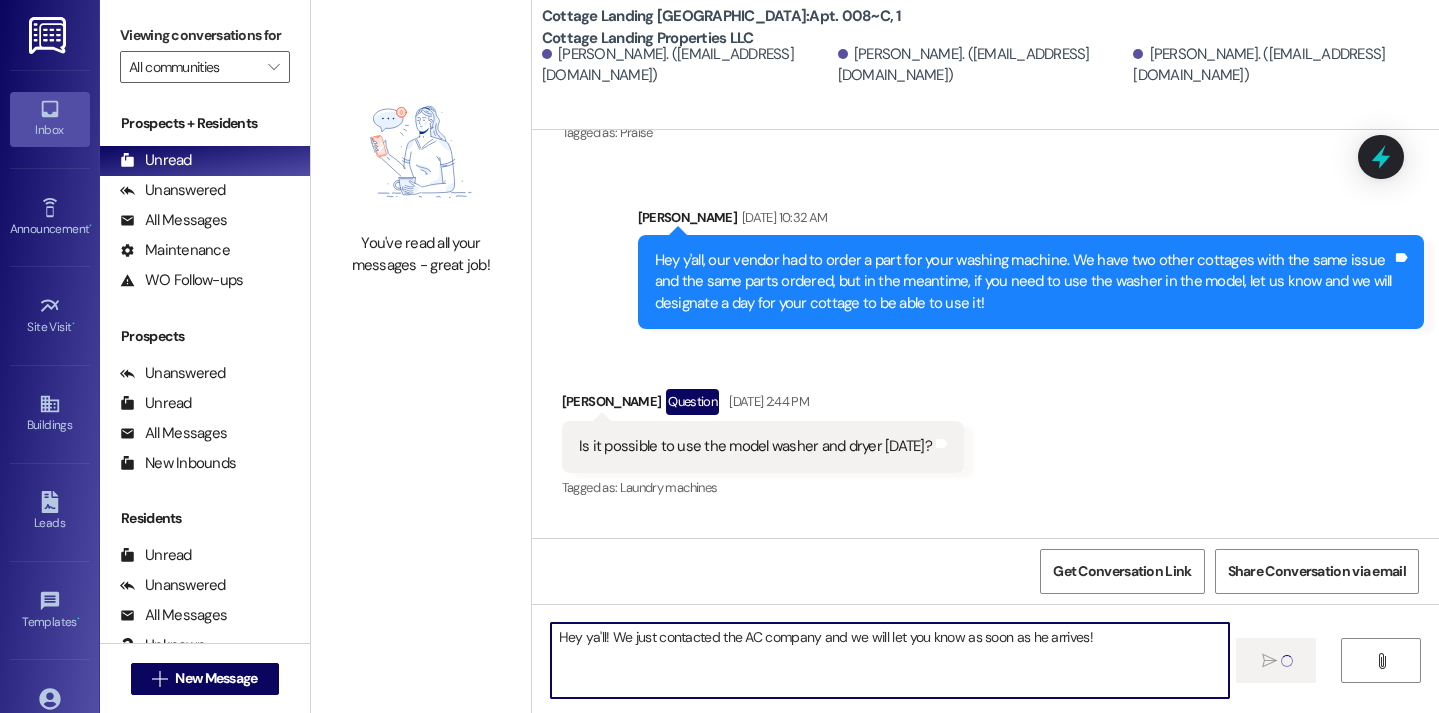 type 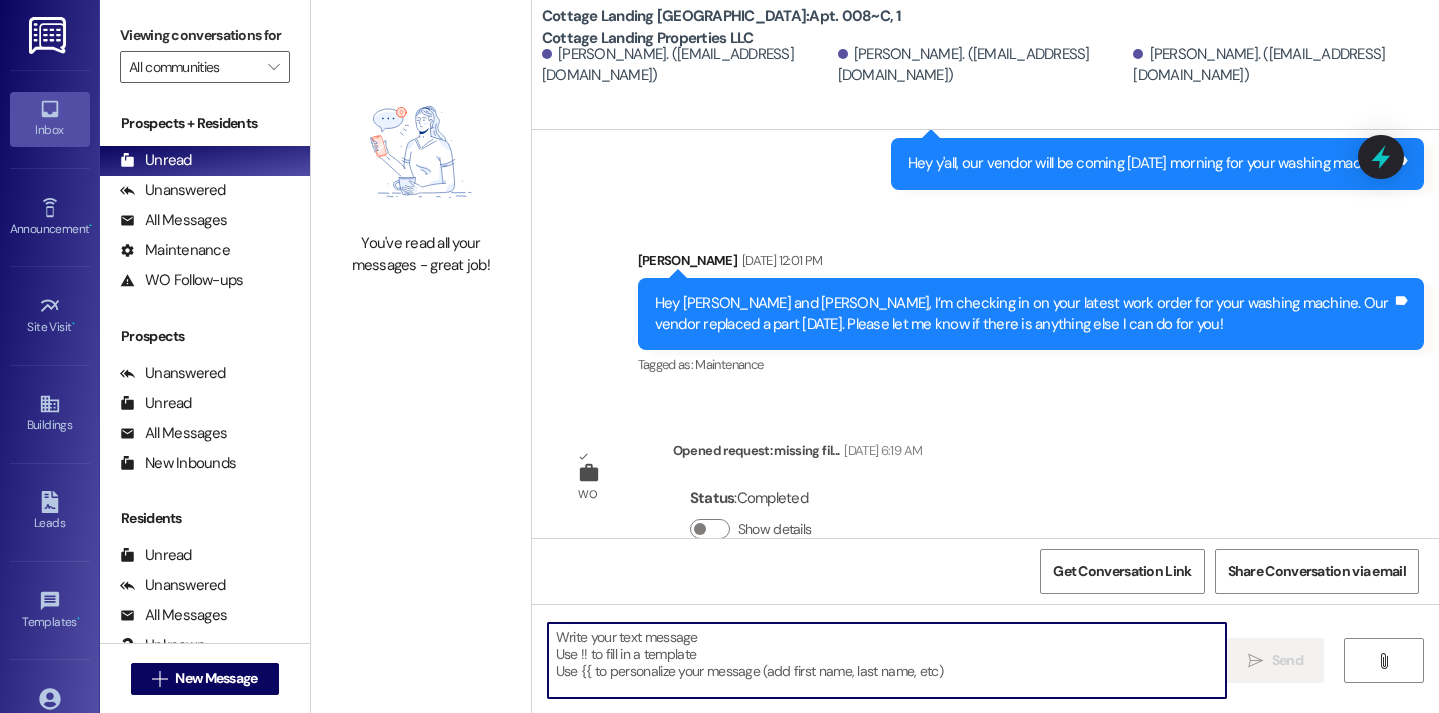 scroll, scrollTop: 1559, scrollLeft: 0, axis: vertical 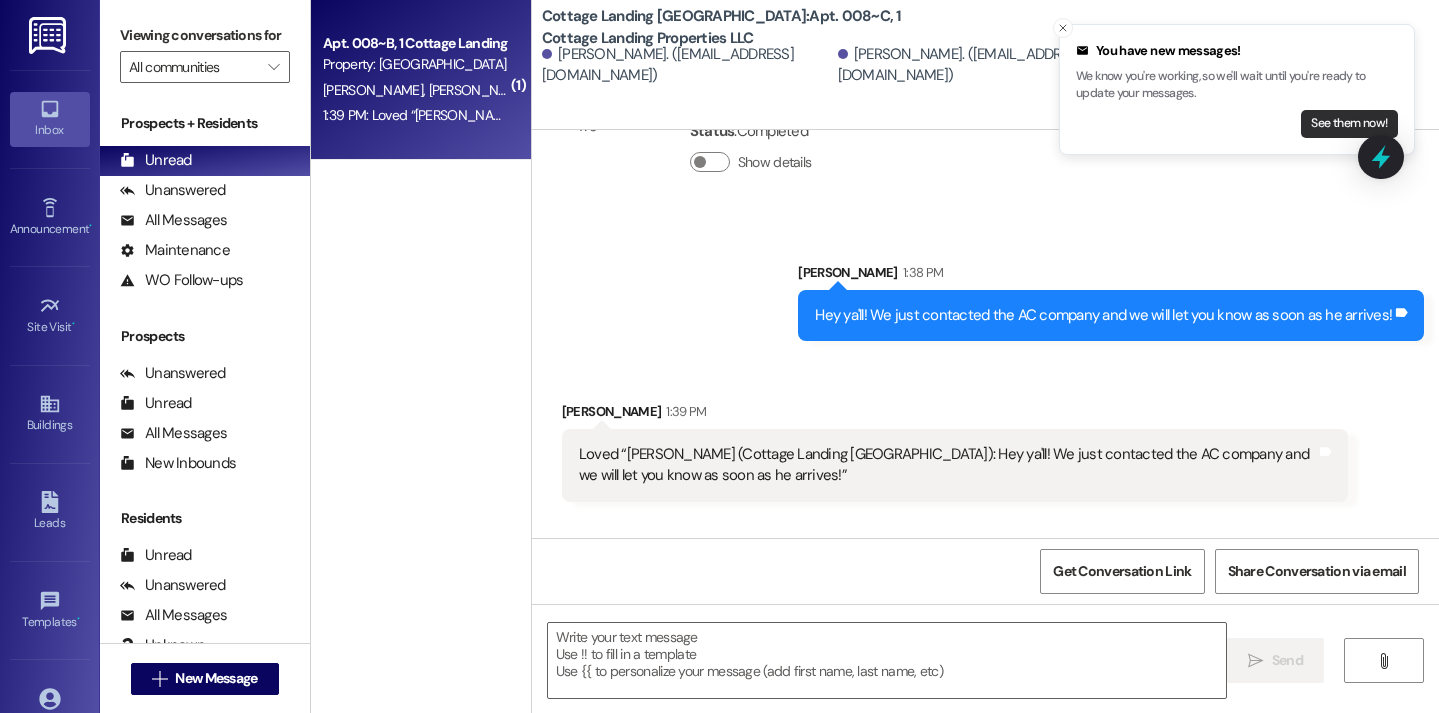 click on "See them now!" at bounding box center (1349, 124) 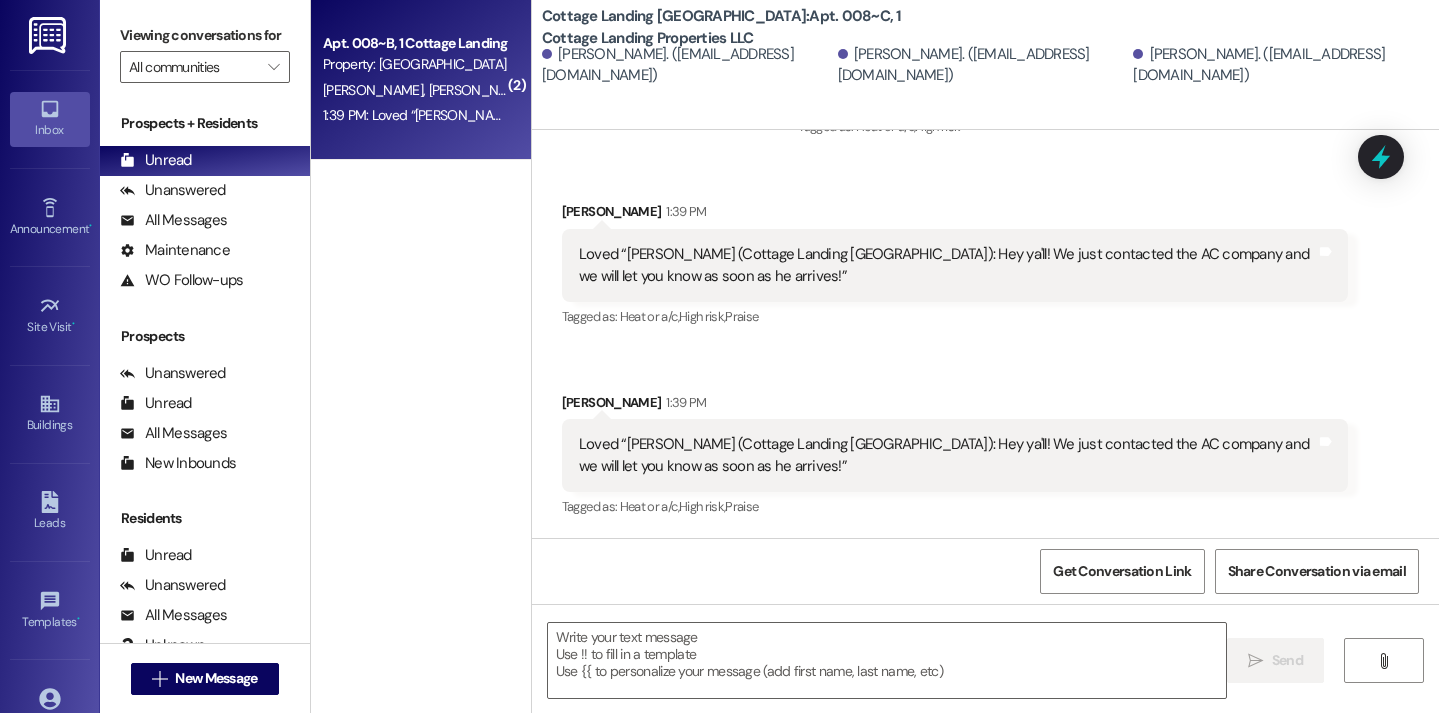 scroll, scrollTop: 1969, scrollLeft: 0, axis: vertical 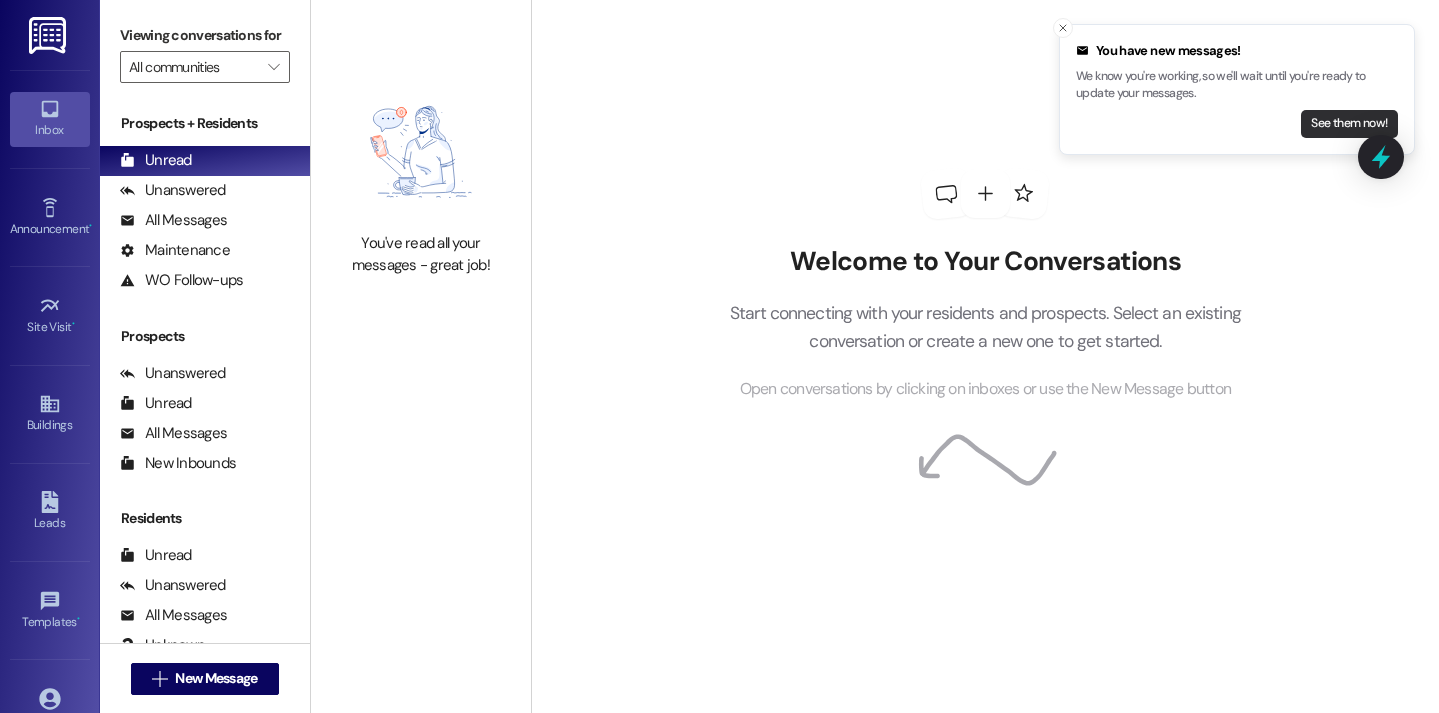 click on "See them now!" at bounding box center (1349, 124) 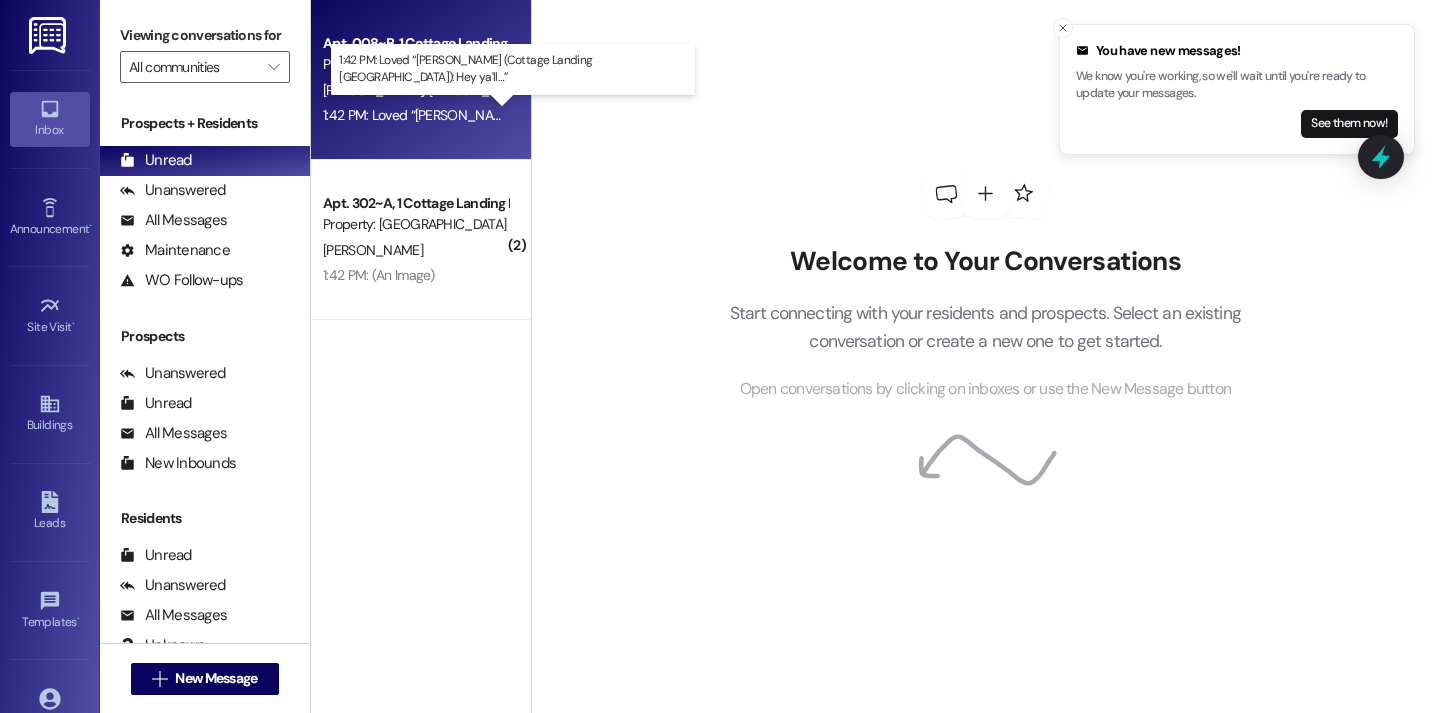 click on "1:42 PM: Loved “Bailey Mire (Cottage Landing Lafayette): Hey ya'll…” 1:42 PM: Loved “Bailey Mire (Cottage Landing Lafayette): Hey ya'll…”" at bounding box center (570, 115) 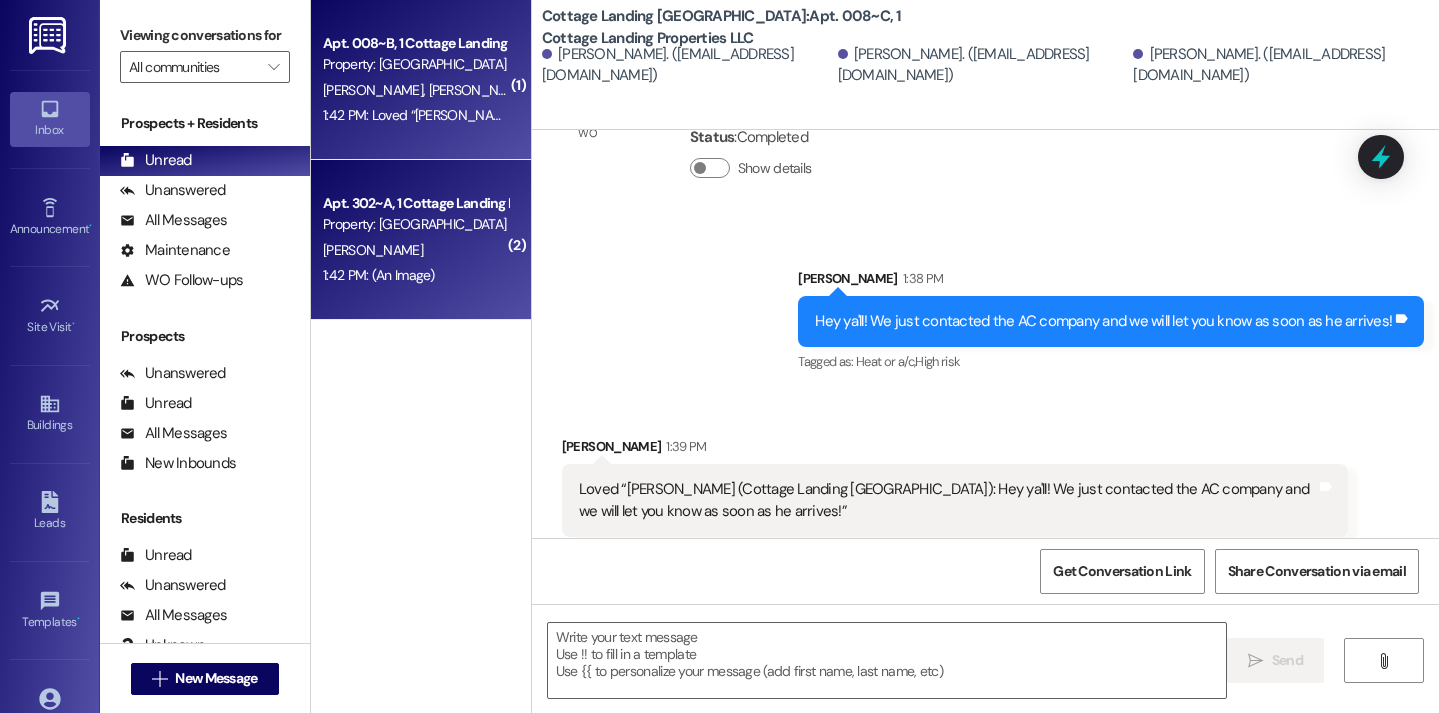 scroll, scrollTop: 2137, scrollLeft: 0, axis: vertical 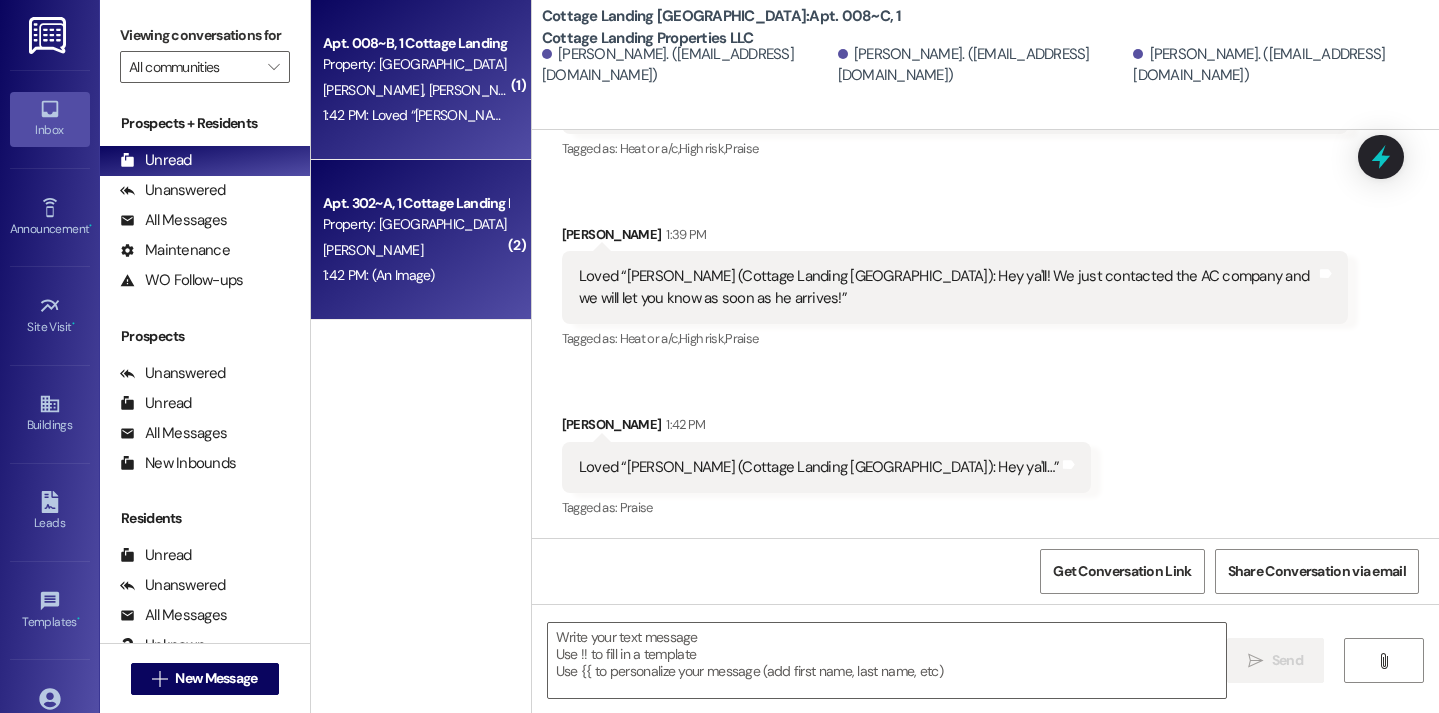 click on "[PERSON_NAME]" at bounding box center (415, 250) 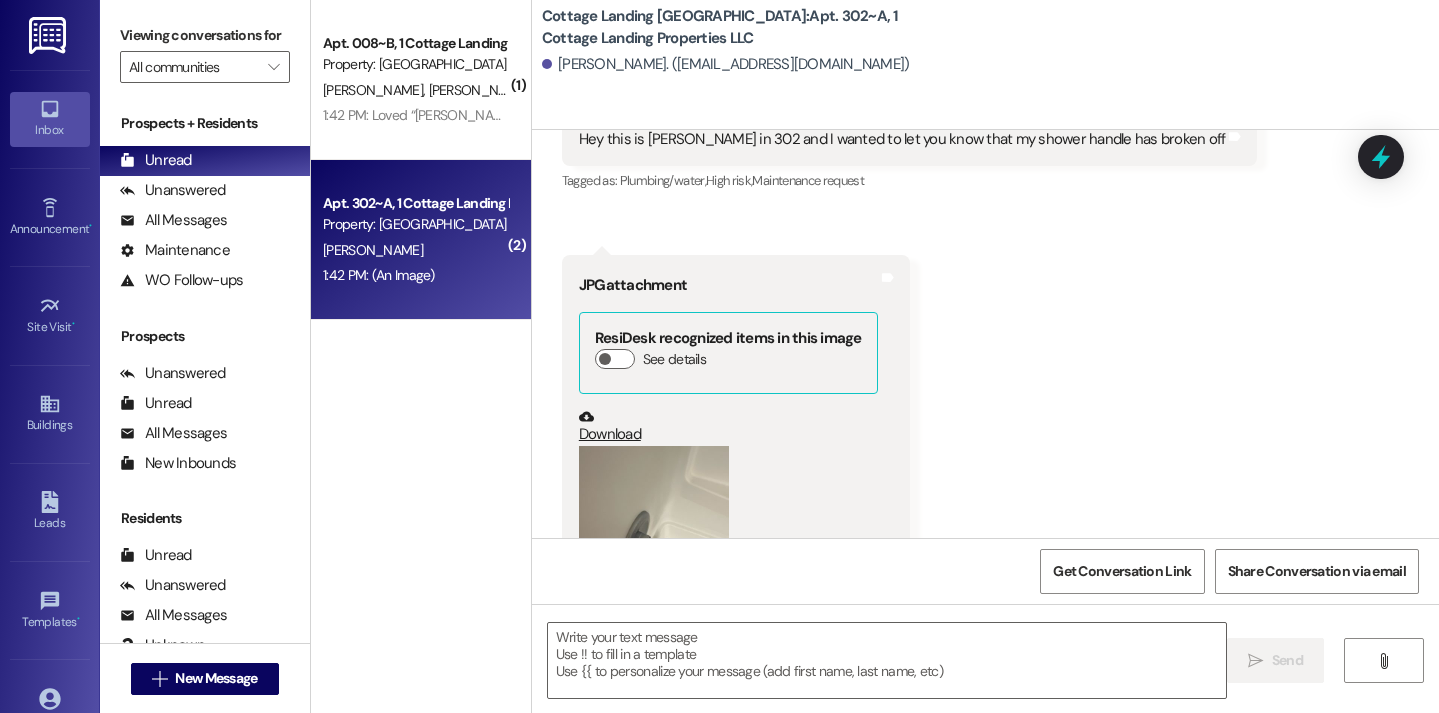 scroll, scrollTop: 20269, scrollLeft: 0, axis: vertical 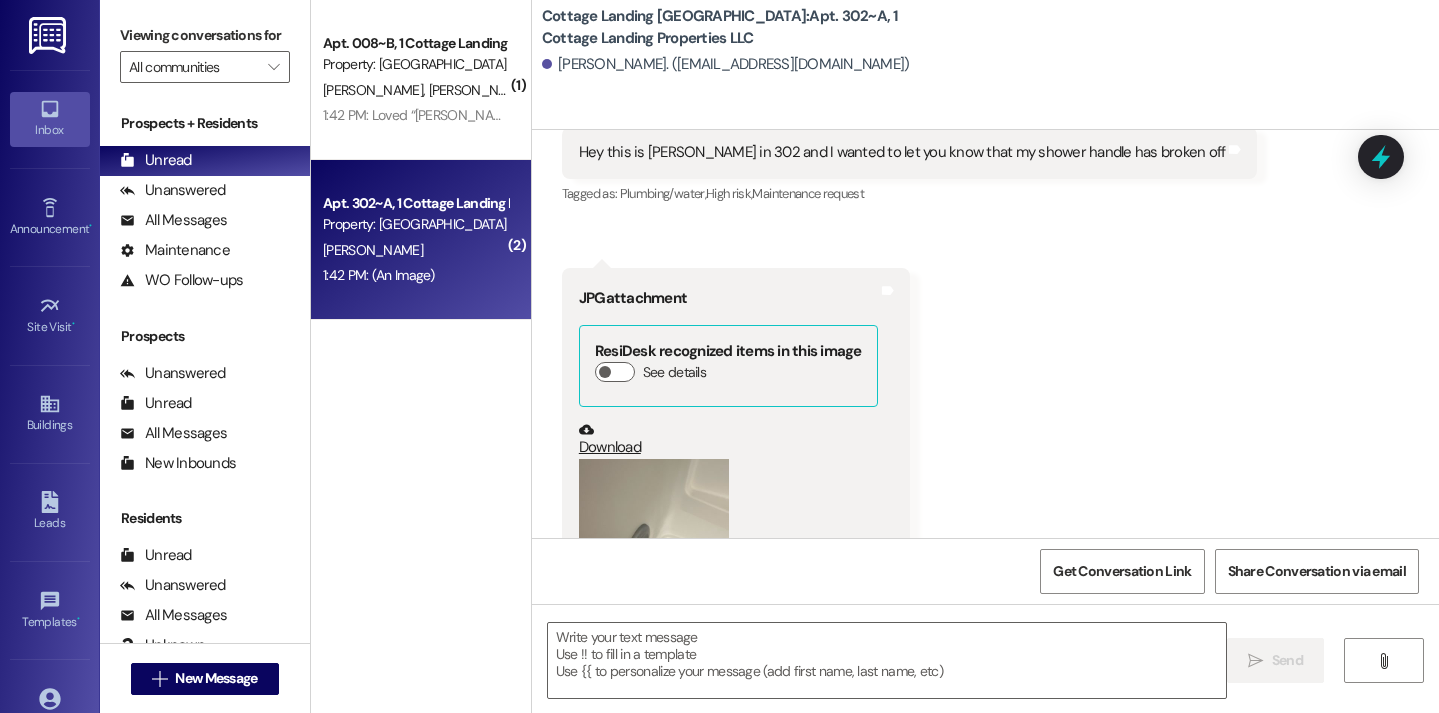 click at bounding box center (654, 559) 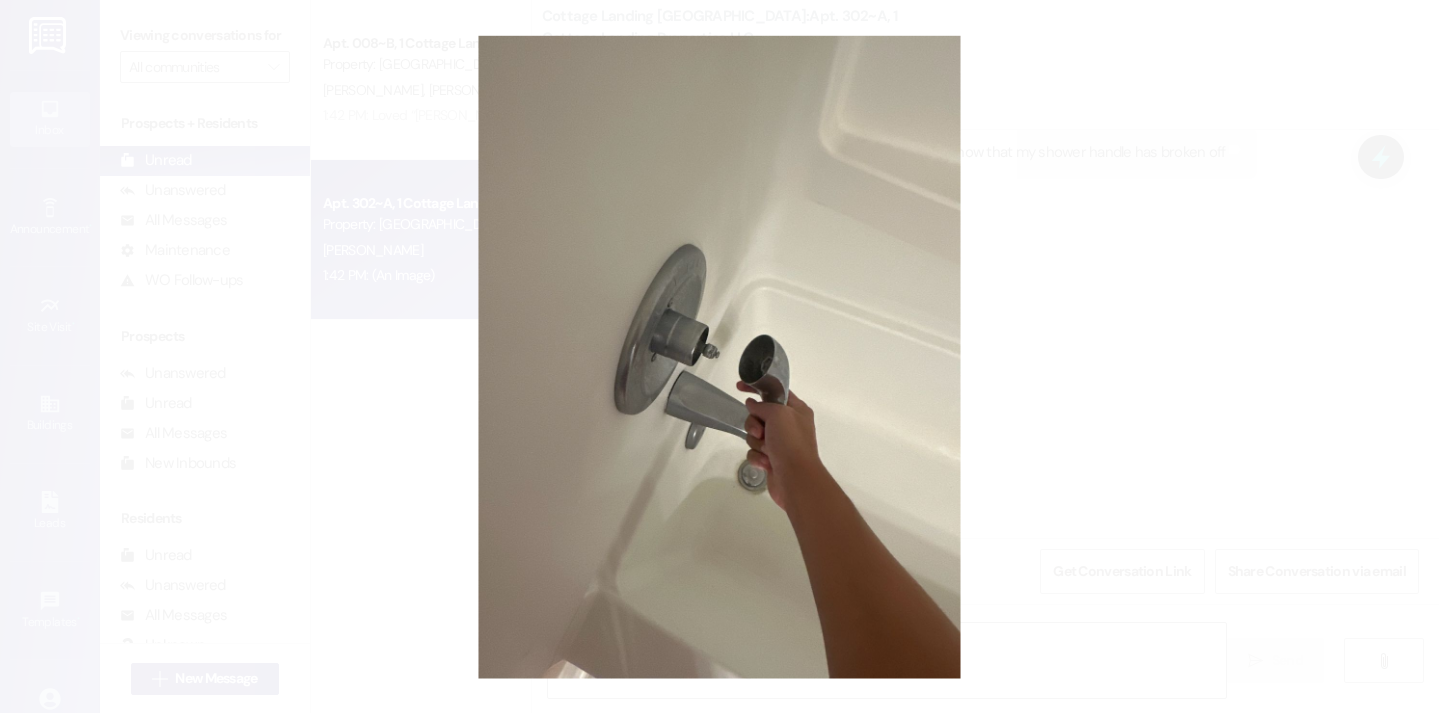 click at bounding box center [719, 356] 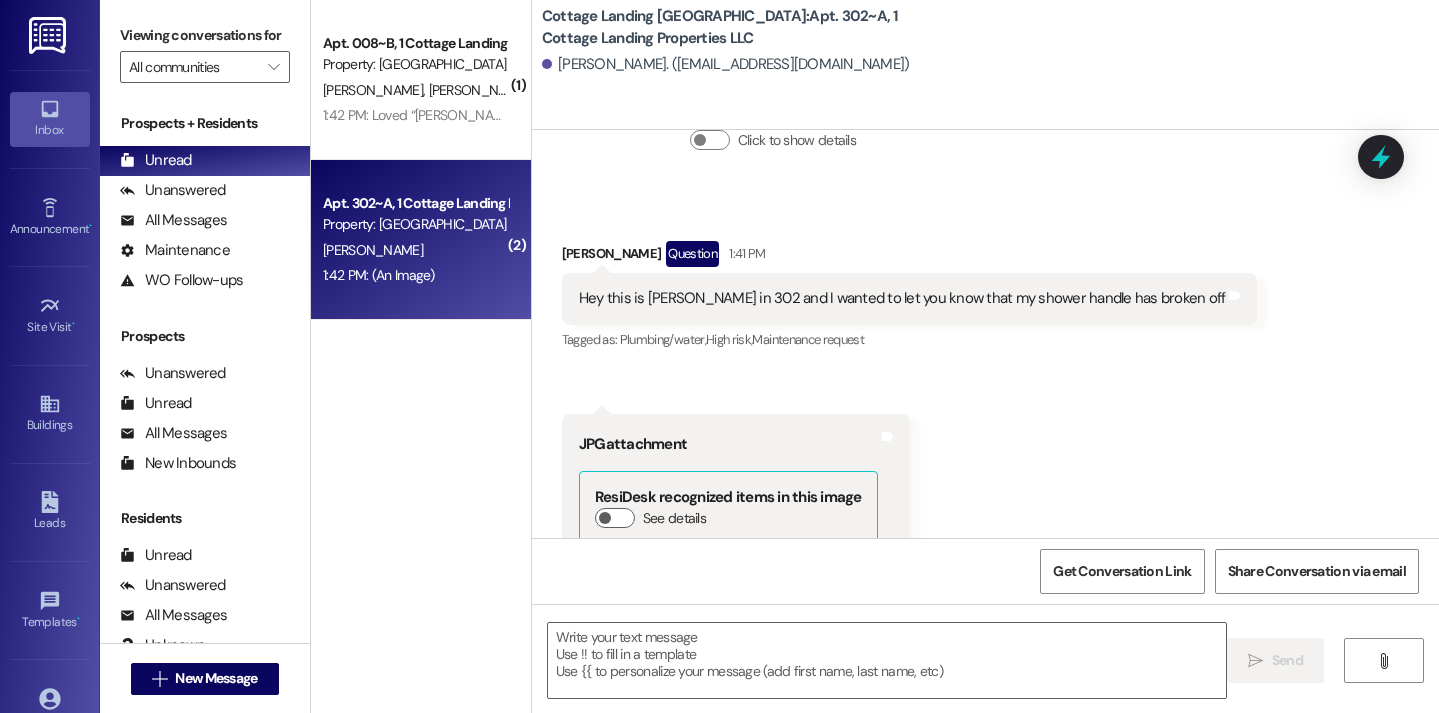 scroll, scrollTop: 20342, scrollLeft: 0, axis: vertical 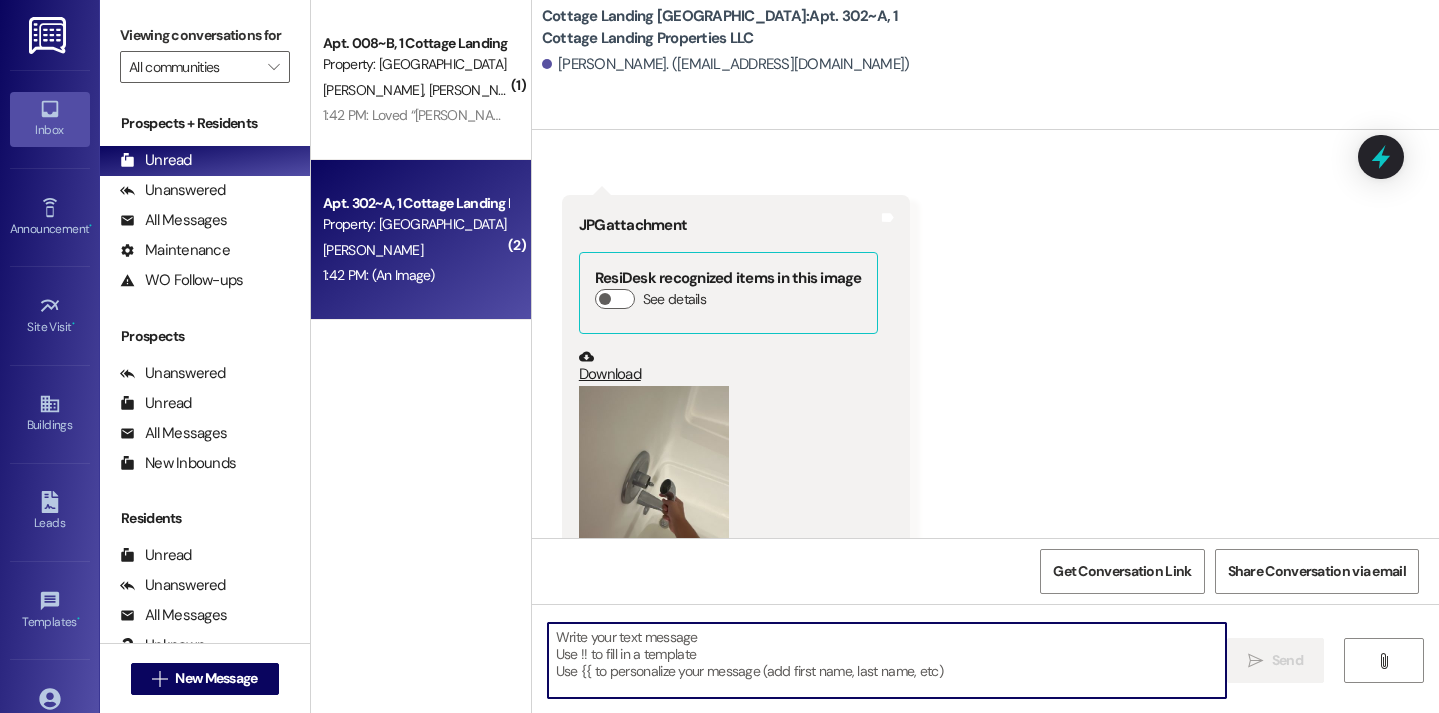 click at bounding box center [887, 660] 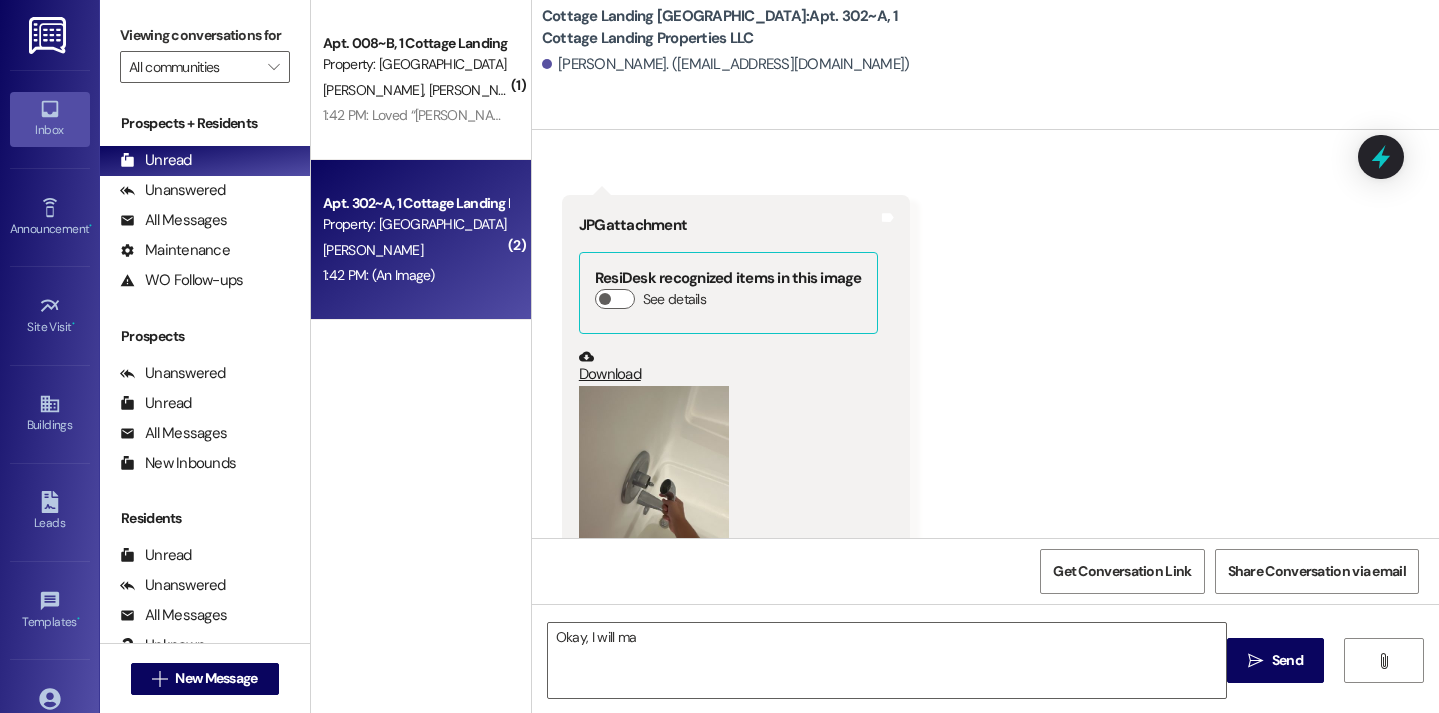 click at bounding box center (654, 486) 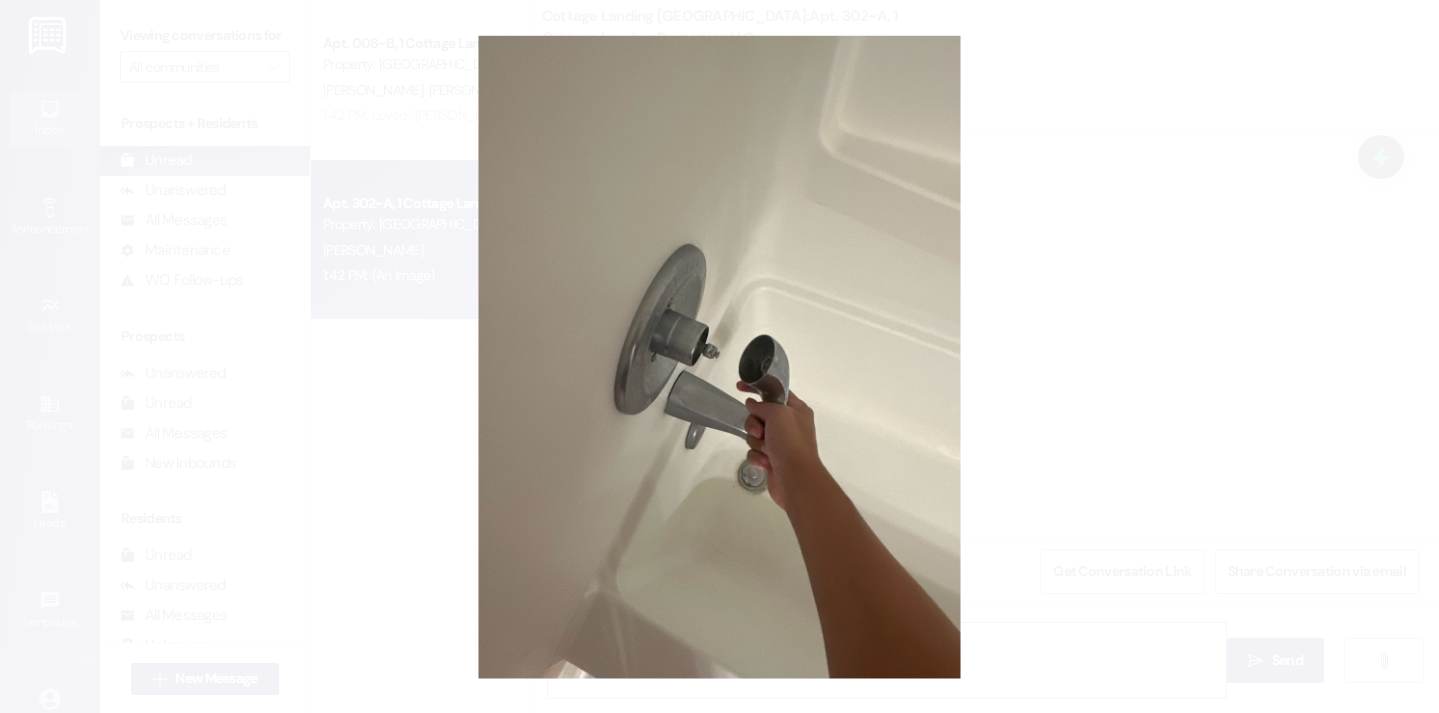 click at bounding box center [719, 356] 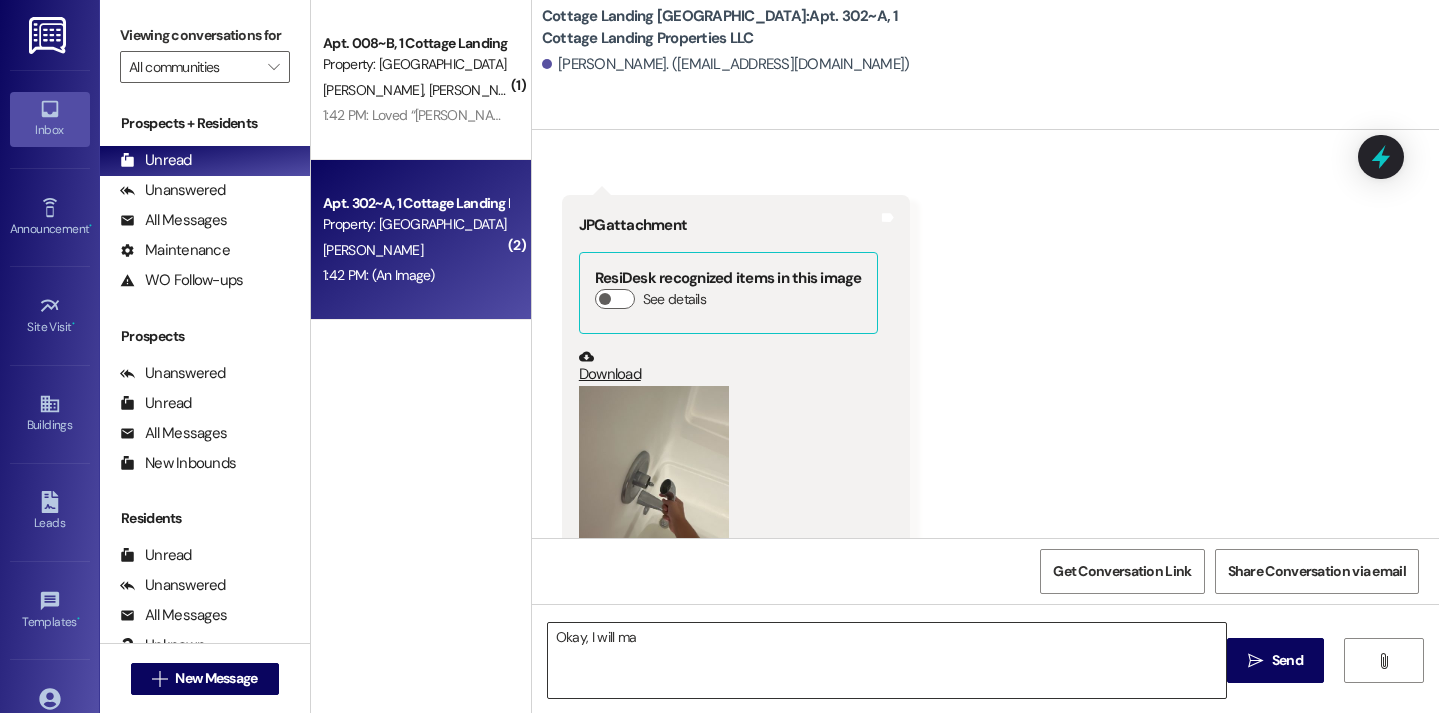click on "Okay, I will ma" at bounding box center (887, 660) 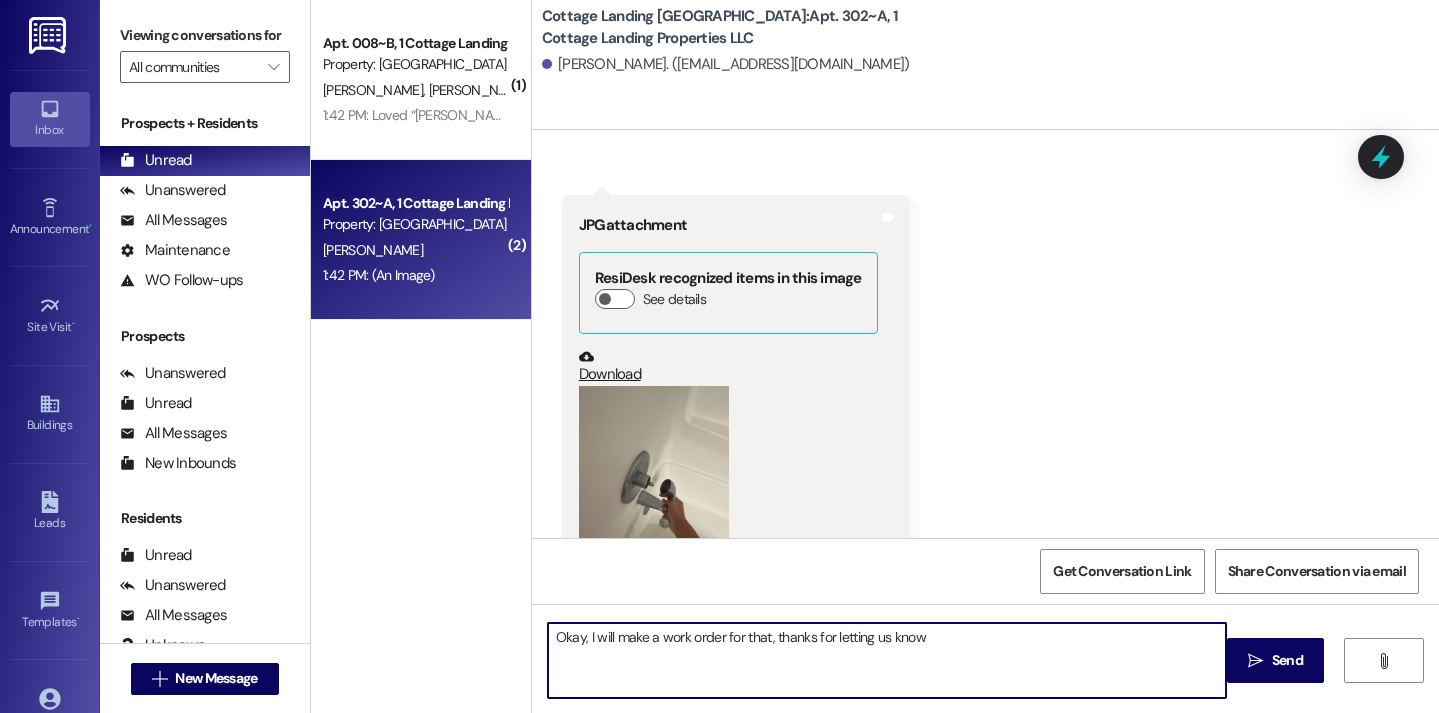 type on "Okay, I will make a work order for that, thanks for letting us know!" 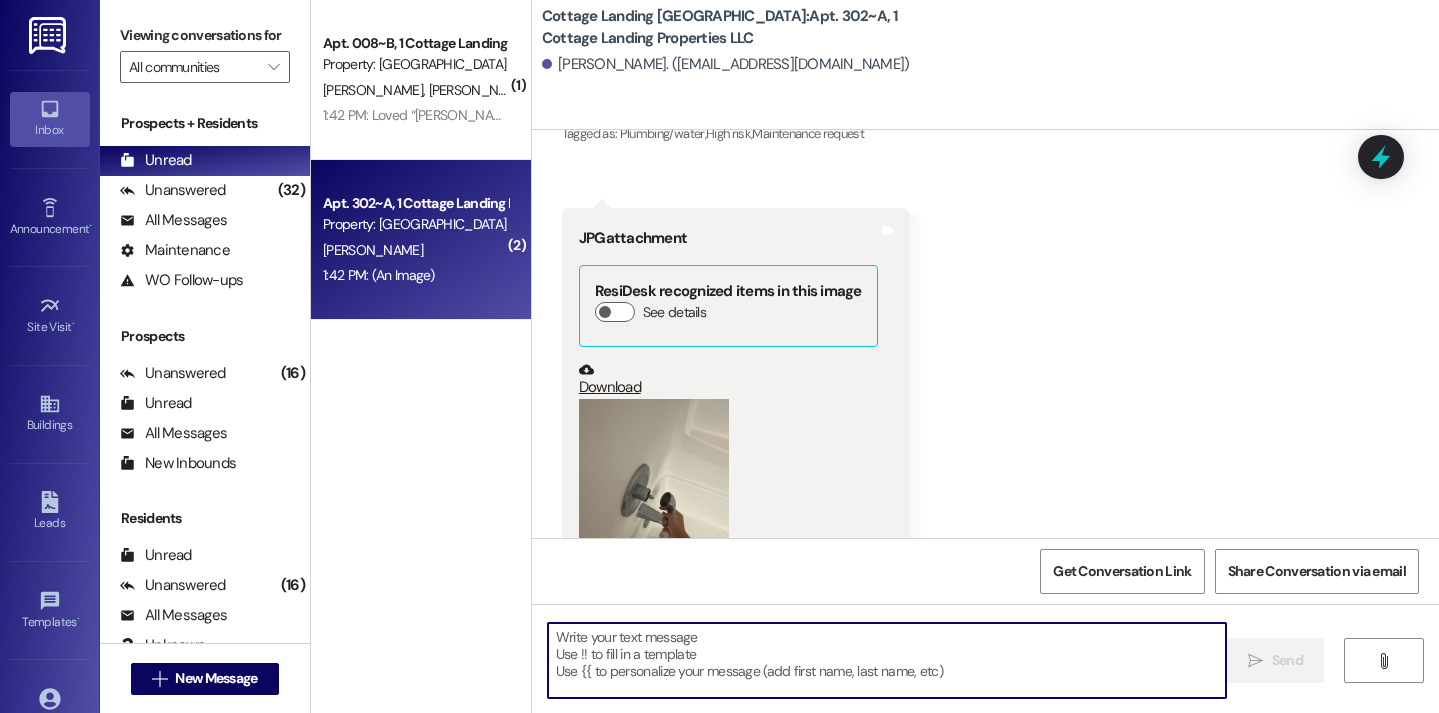 scroll, scrollTop: 20325, scrollLeft: 0, axis: vertical 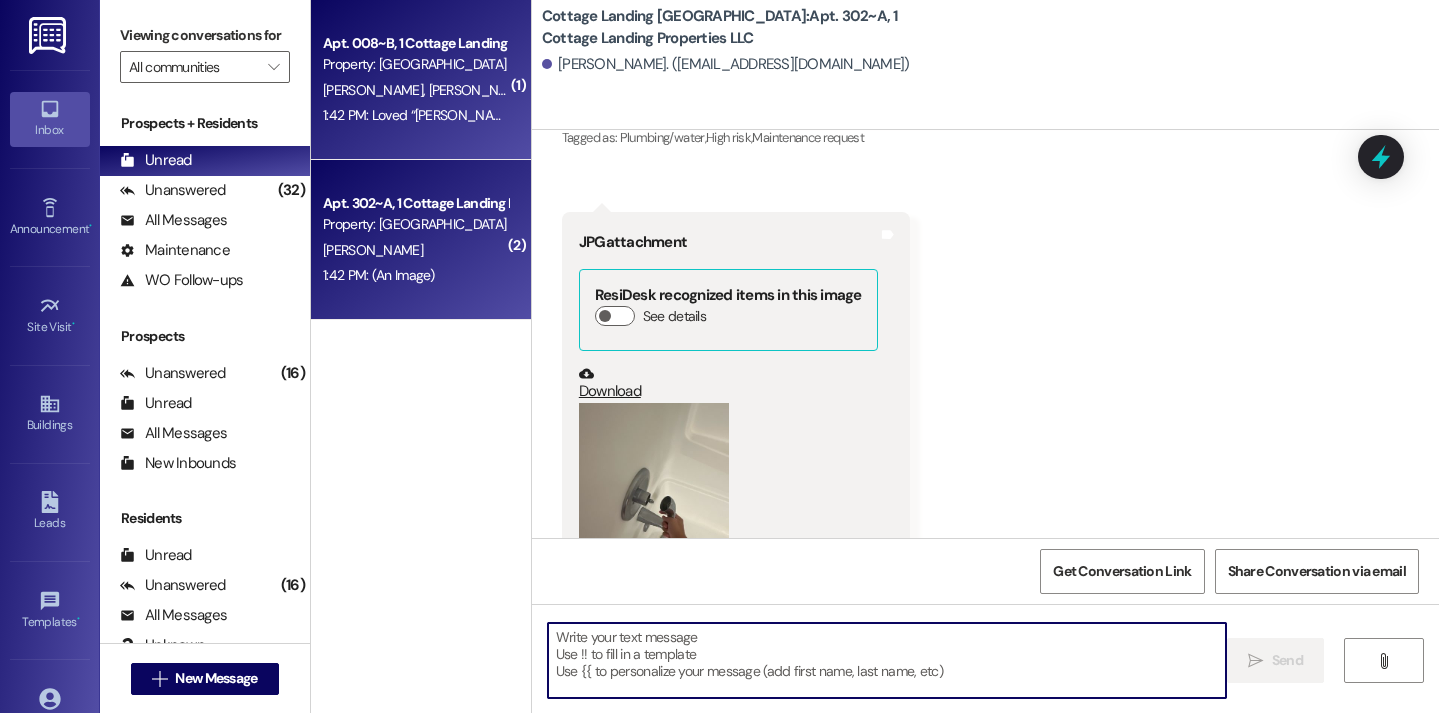 type 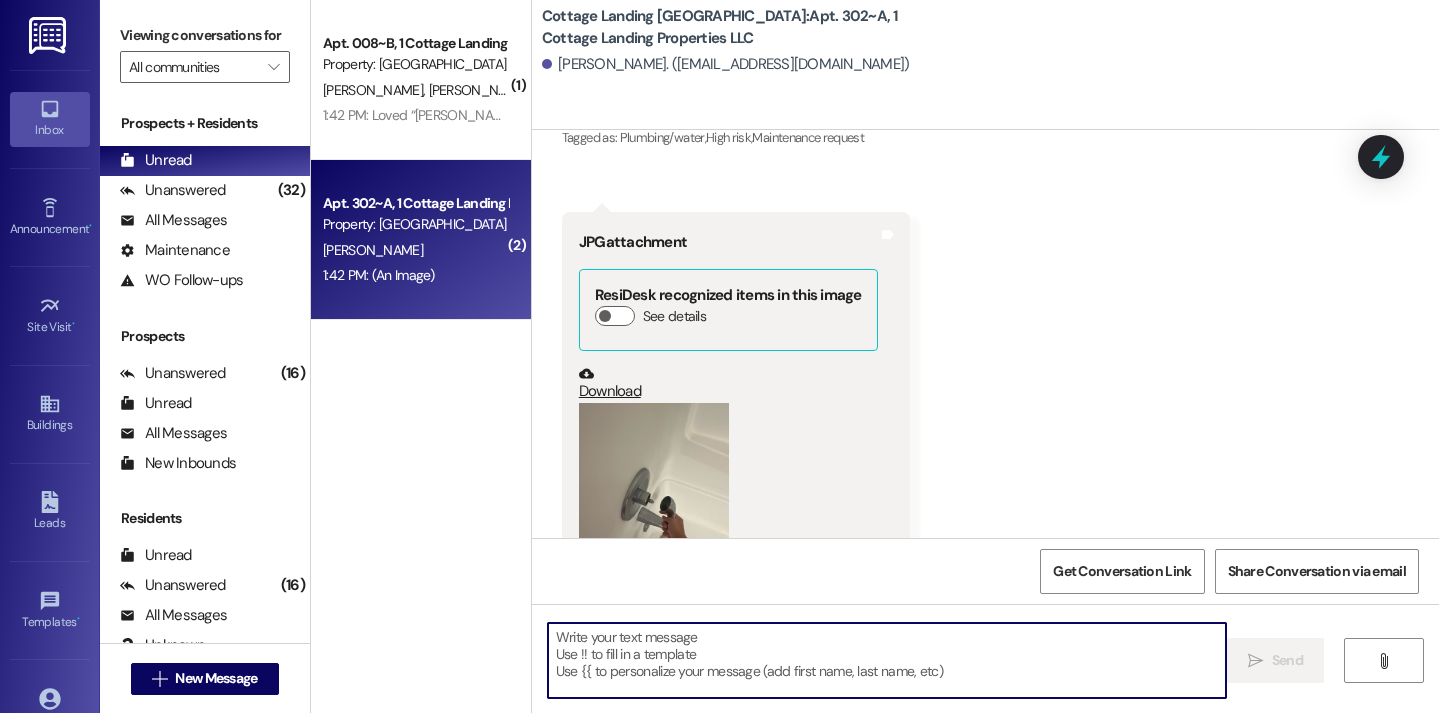 click at bounding box center [654, 503] 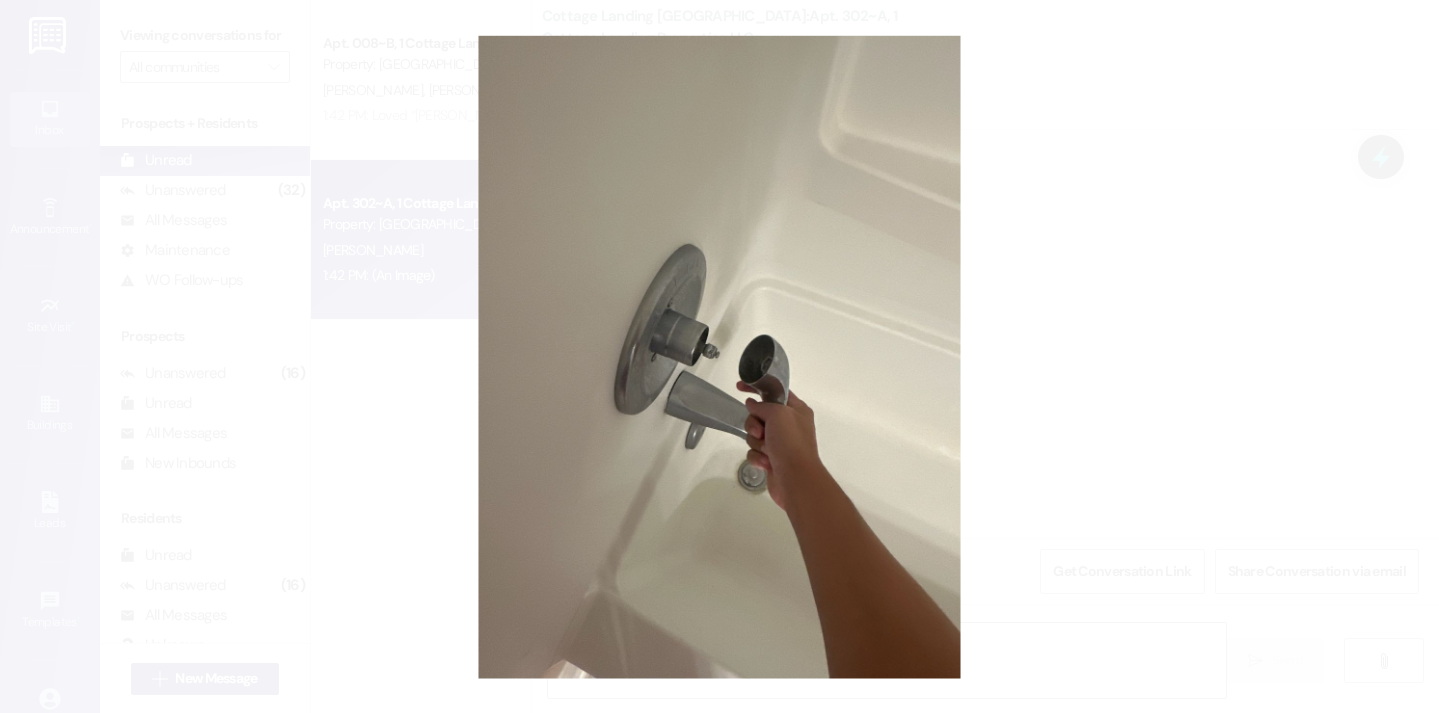 click at bounding box center [719, 356] 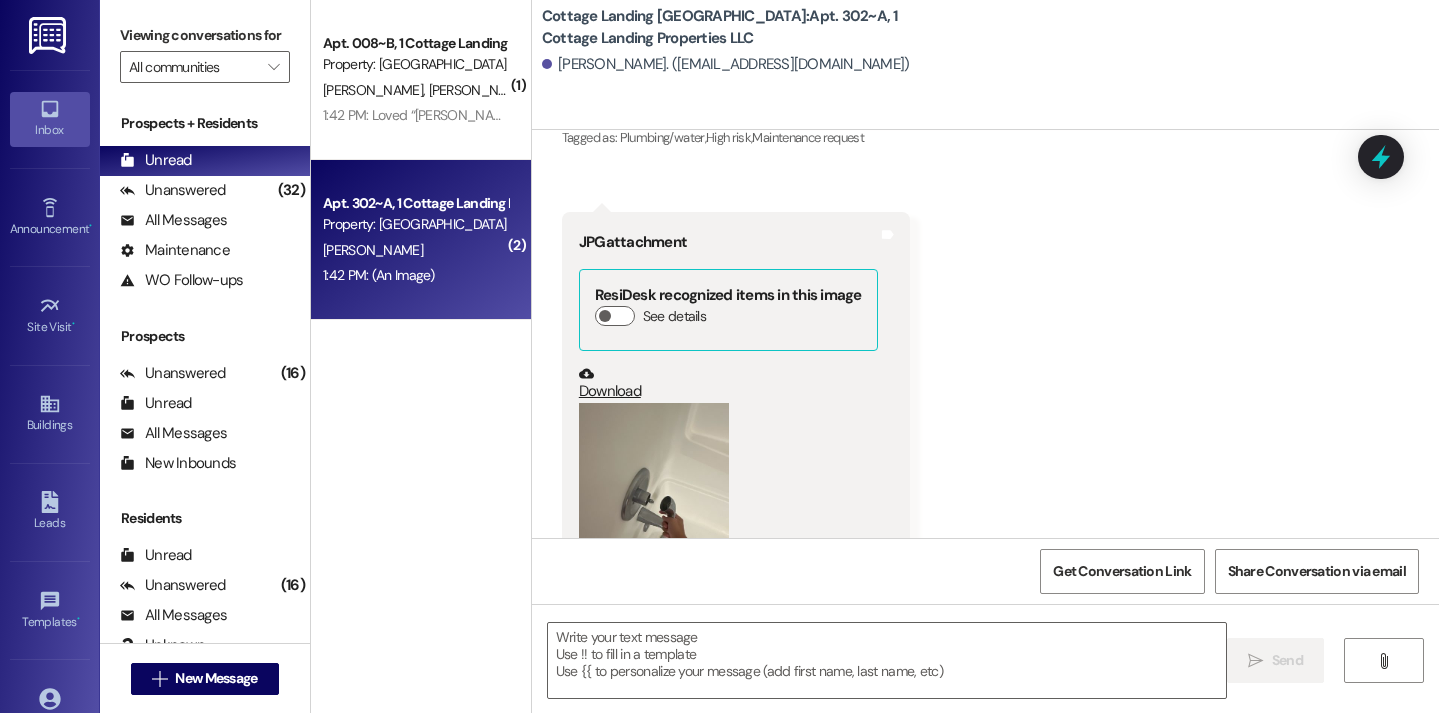 click at bounding box center [654, 503] 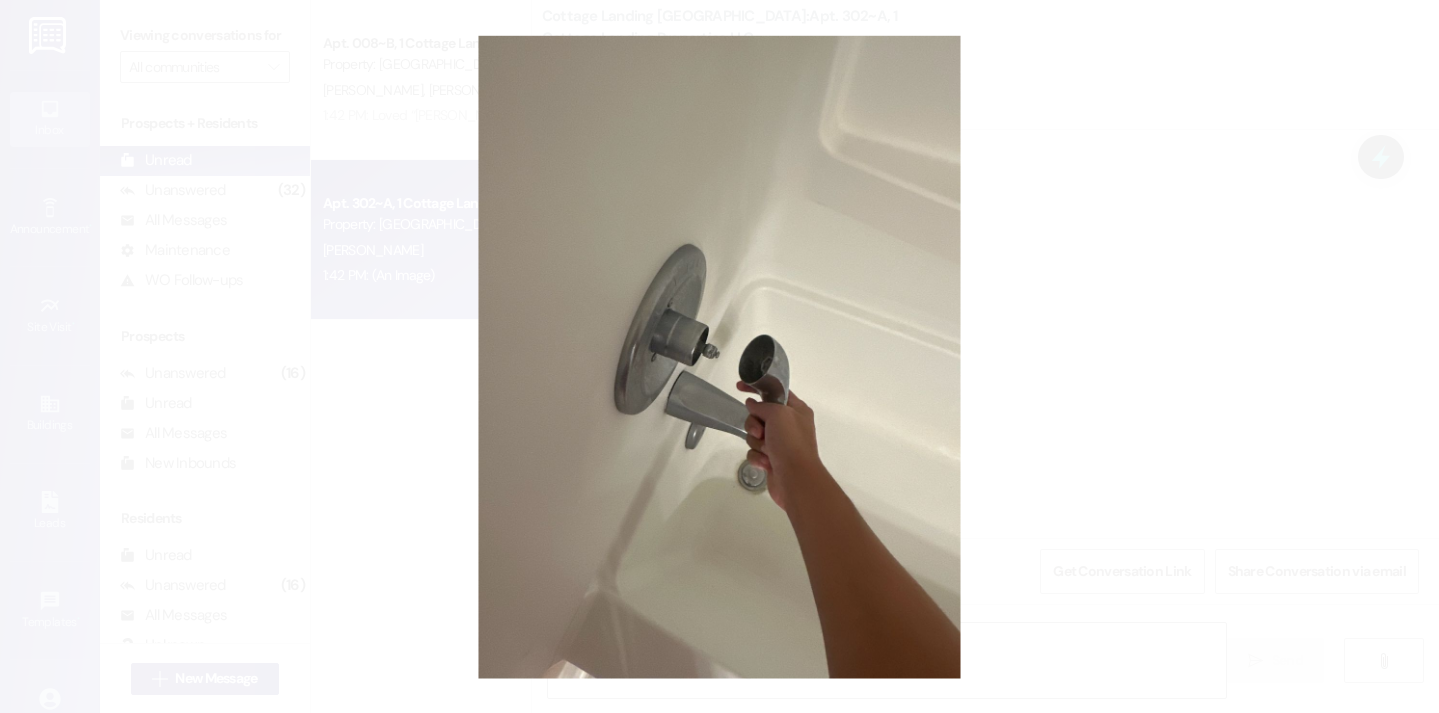 type 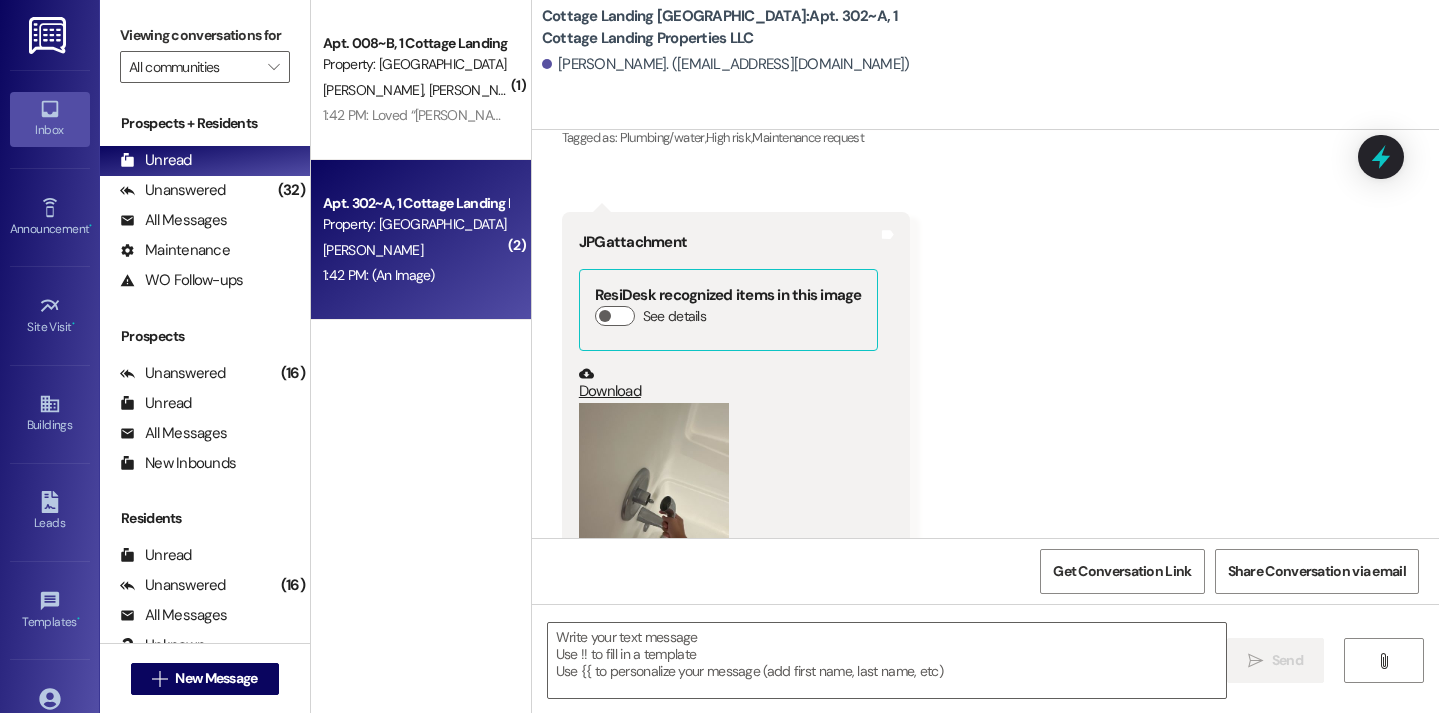 scroll, scrollTop: 20481, scrollLeft: 0, axis: vertical 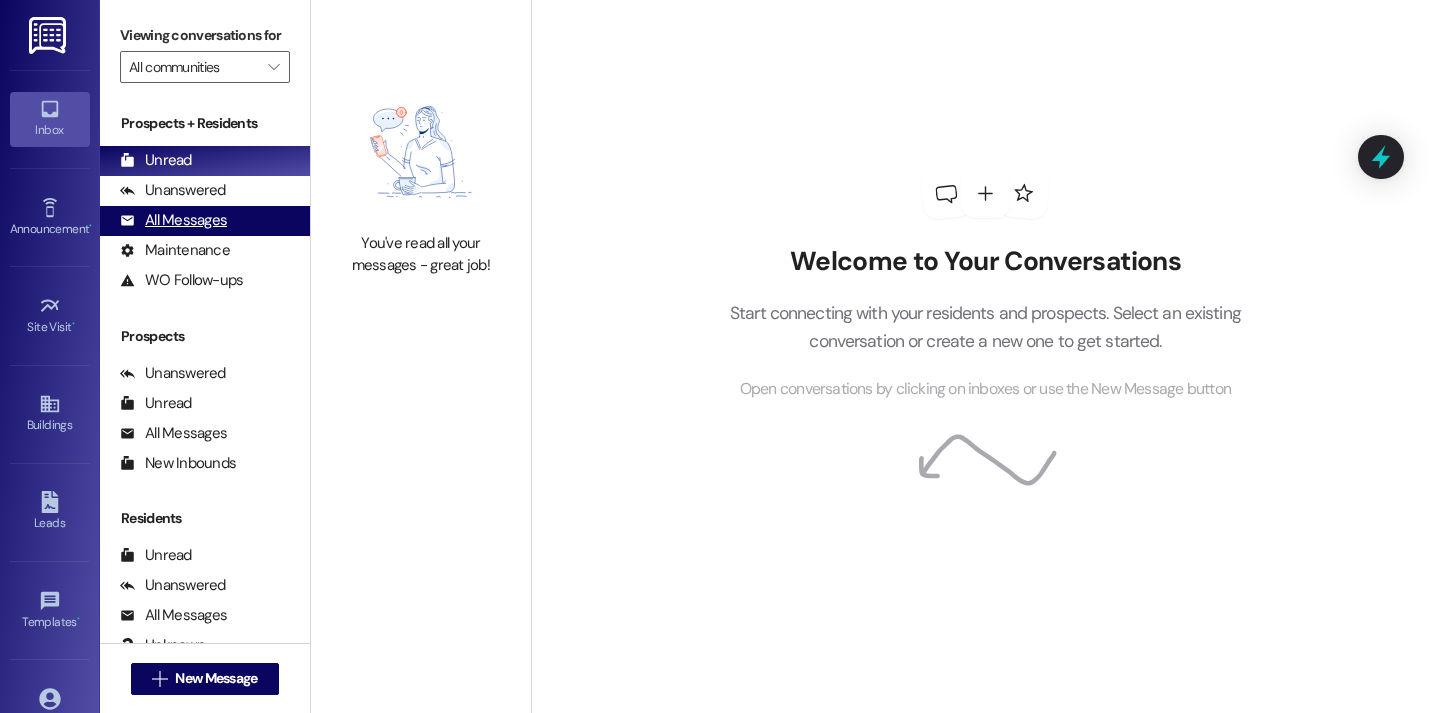 click on "All Messages" at bounding box center [173, 220] 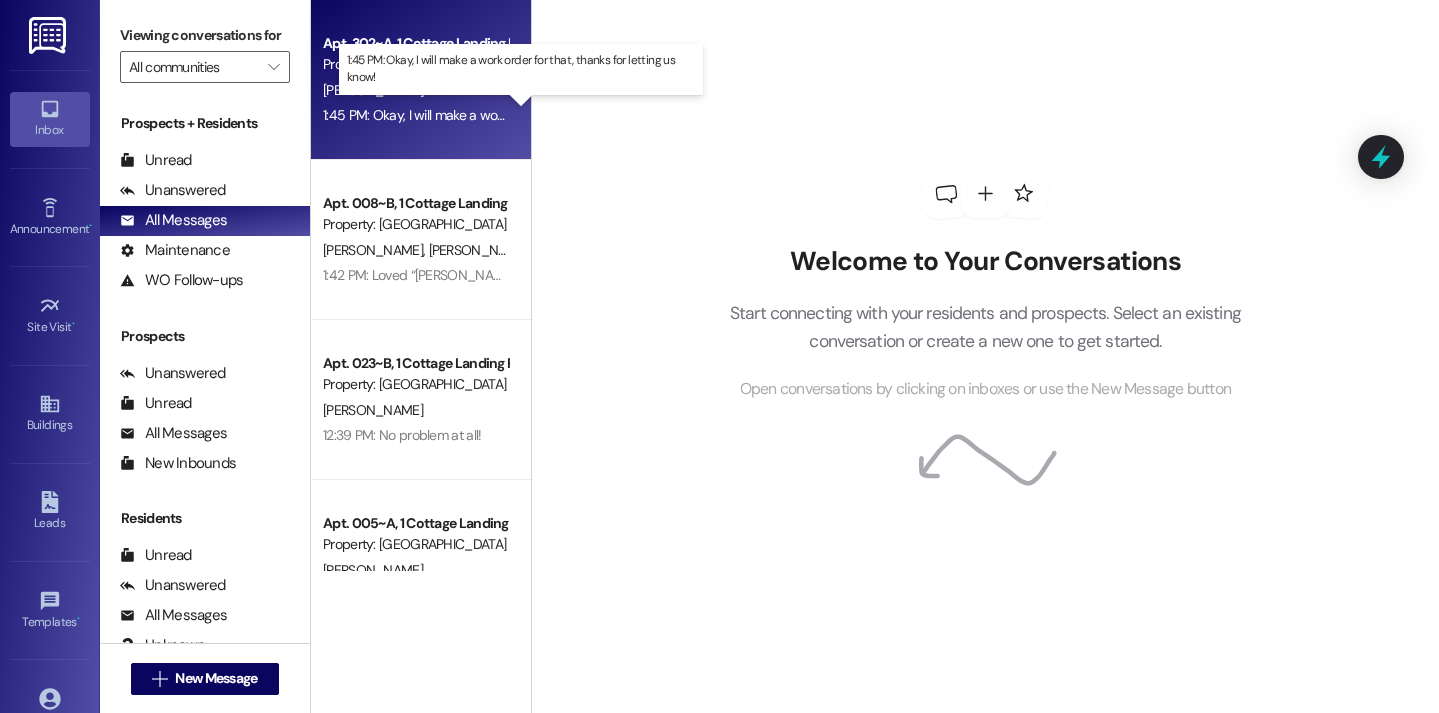 click on "1:45 PM: Okay, I will make a work order for that, thanks for letting us know! 1:45 PM: Okay, I will make a work order for that, thanks for letting us know!" at bounding box center [534, 115] 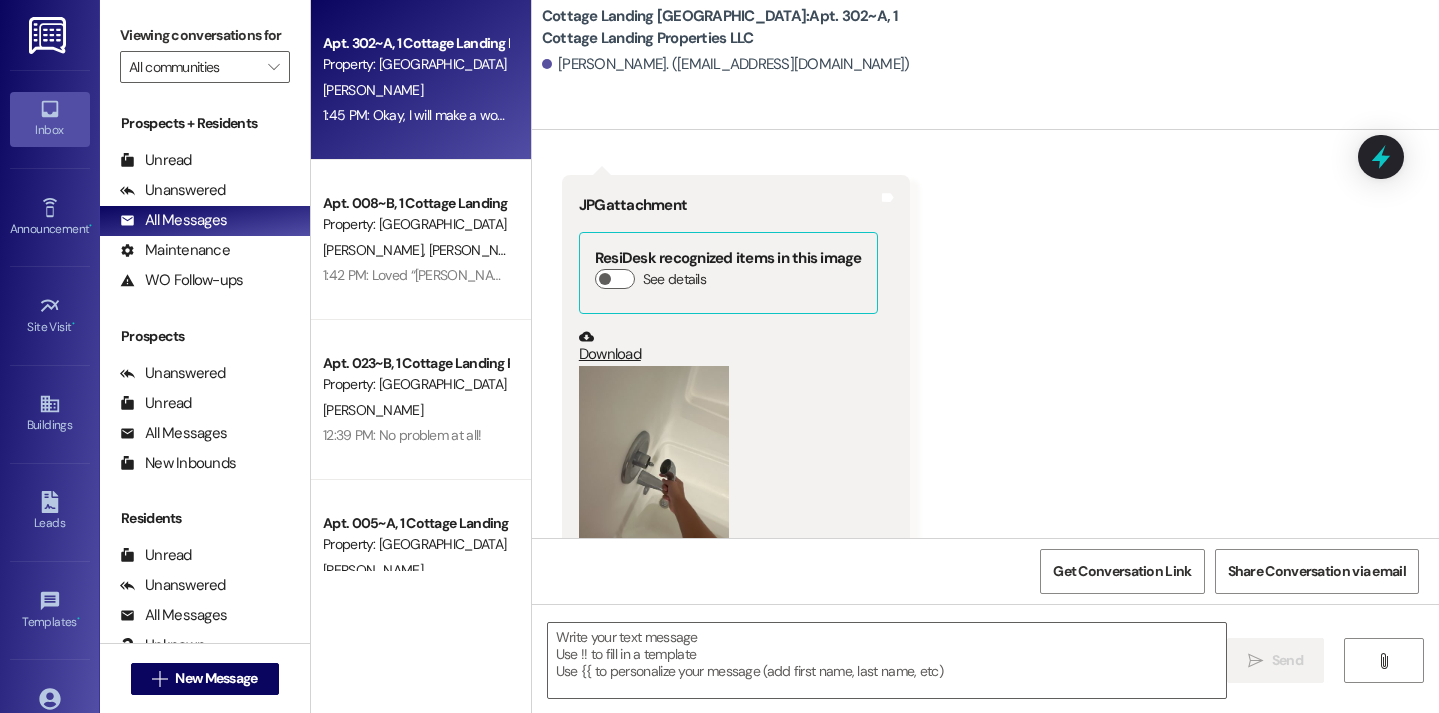scroll, scrollTop: 20510, scrollLeft: 0, axis: vertical 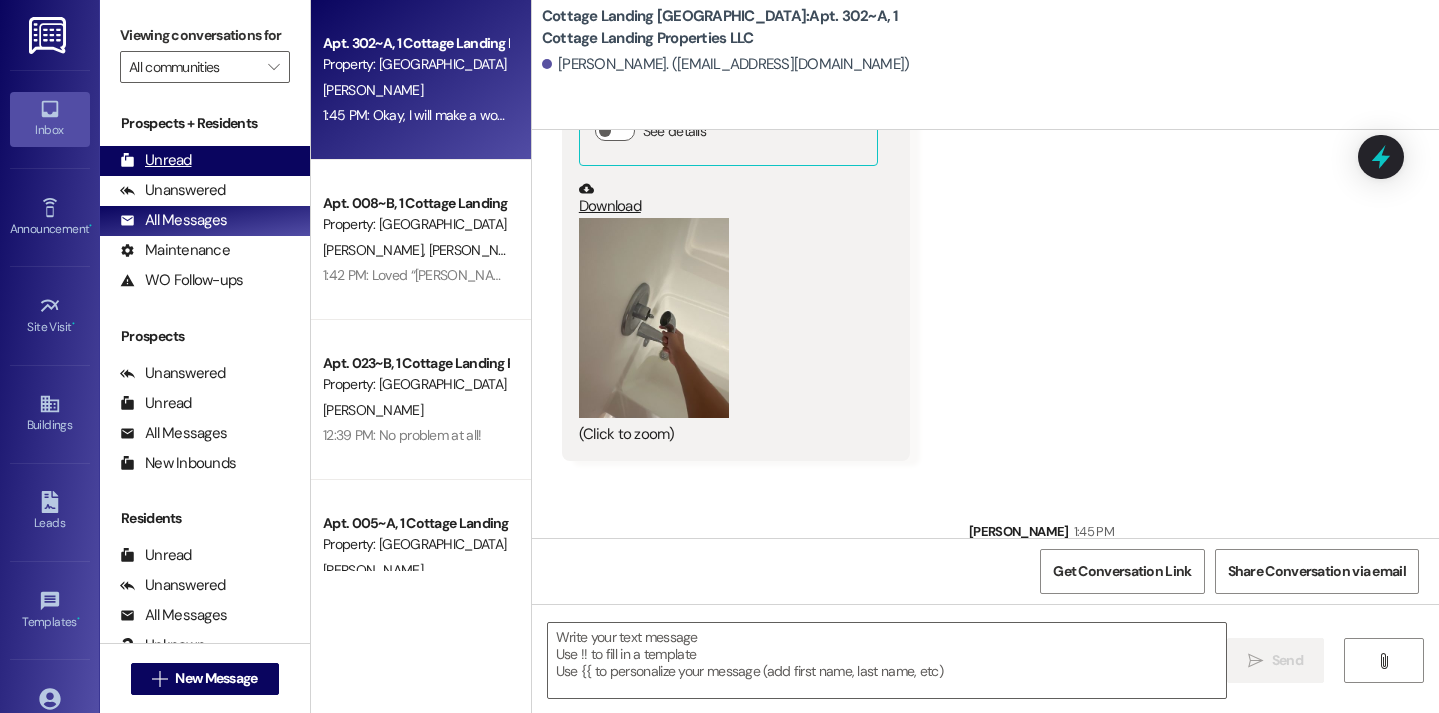 click on "Unread" at bounding box center [156, 160] 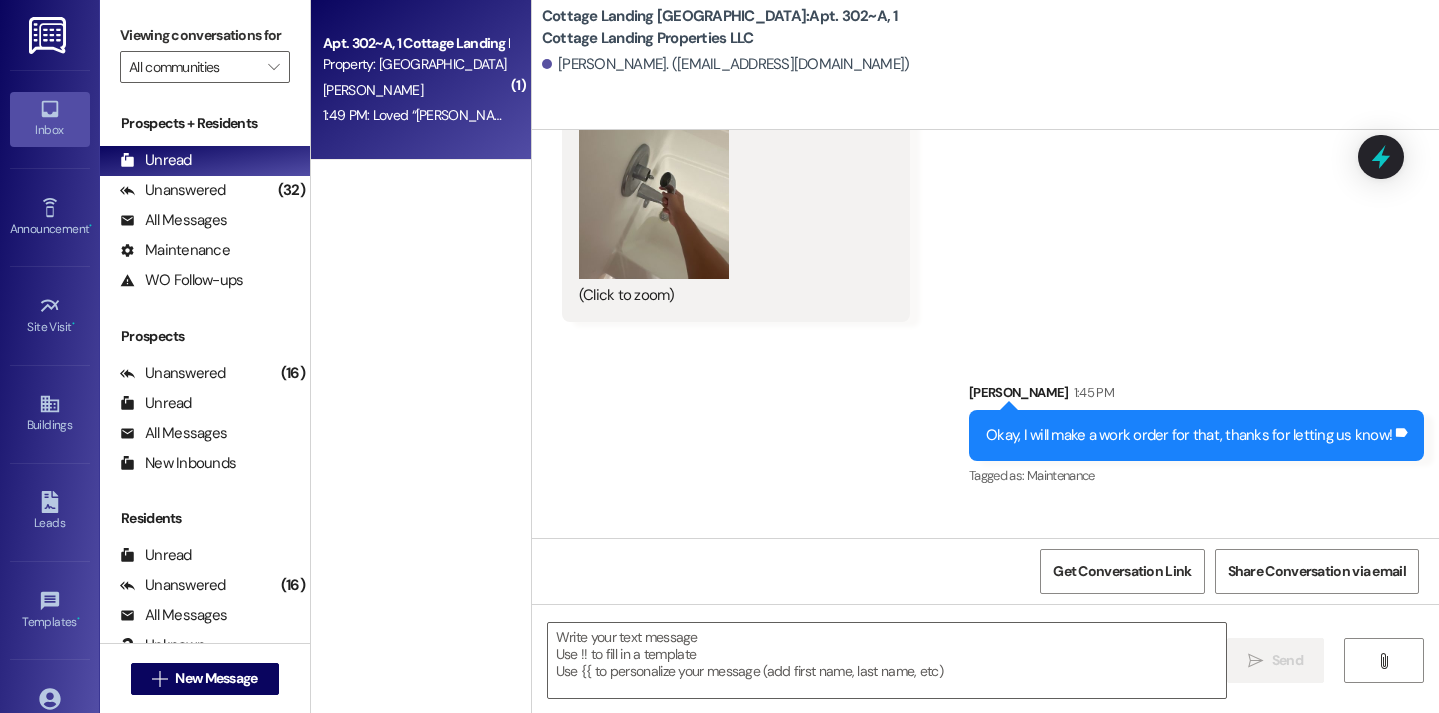 scroll, scrollTop: 20650, scrollLeft: 0, axis: vertical 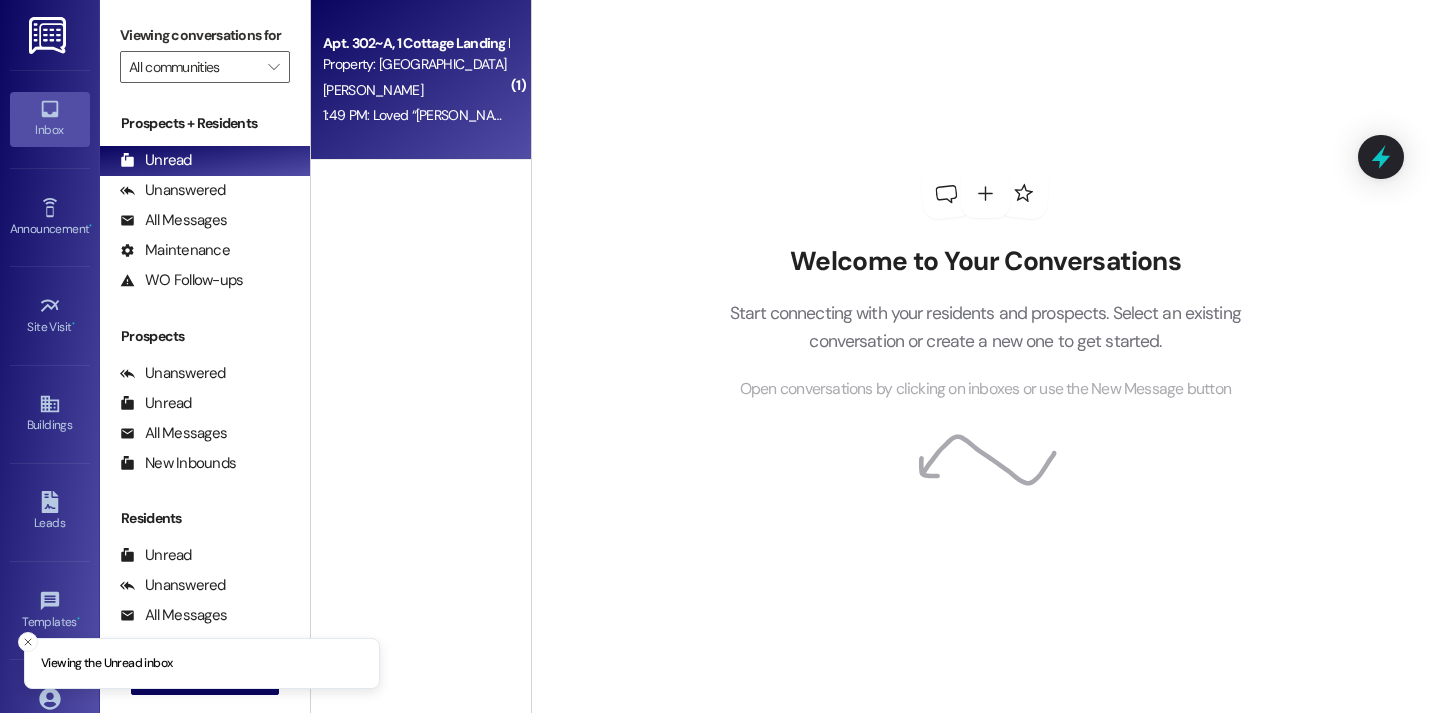 click on "[PERSON_NAME]" at bounding box center [415, 90] 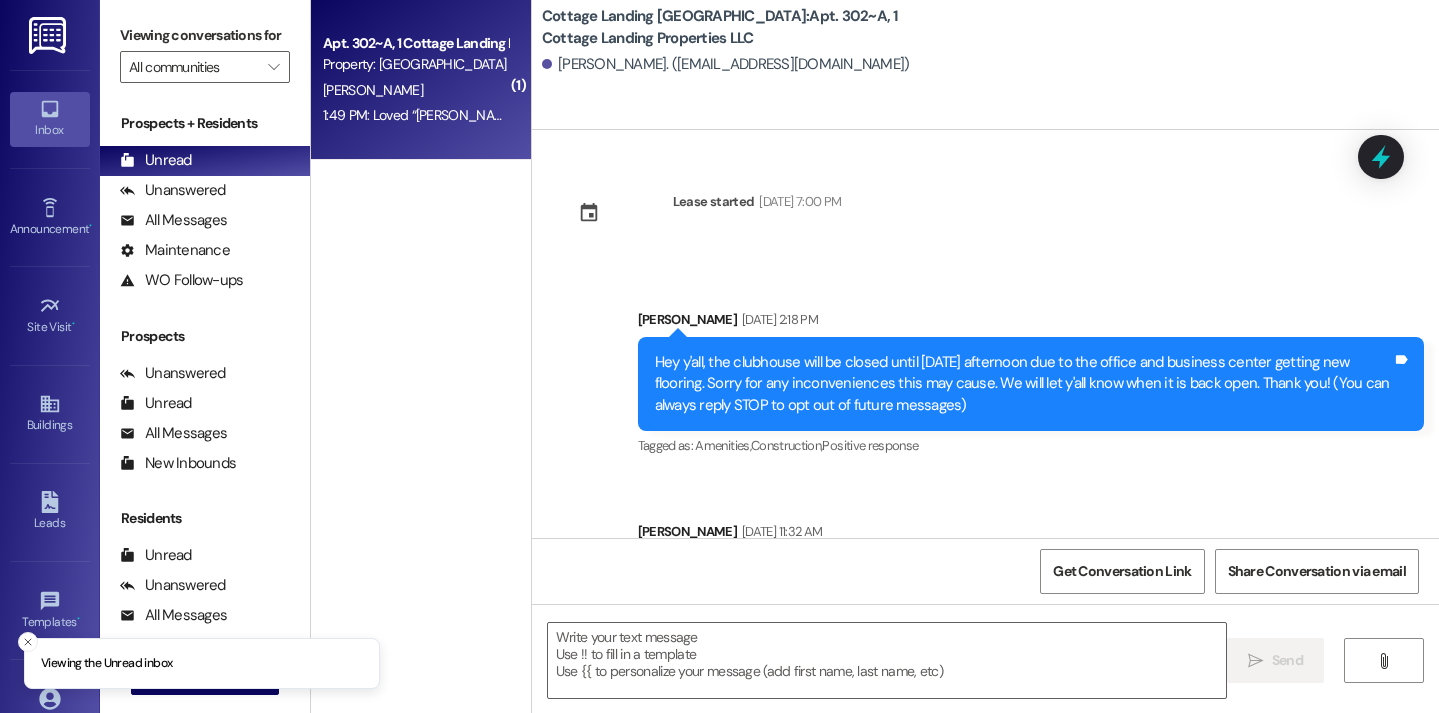 scroll, scrollTop: 20679, scrollLeft: 0, axis: vertical 